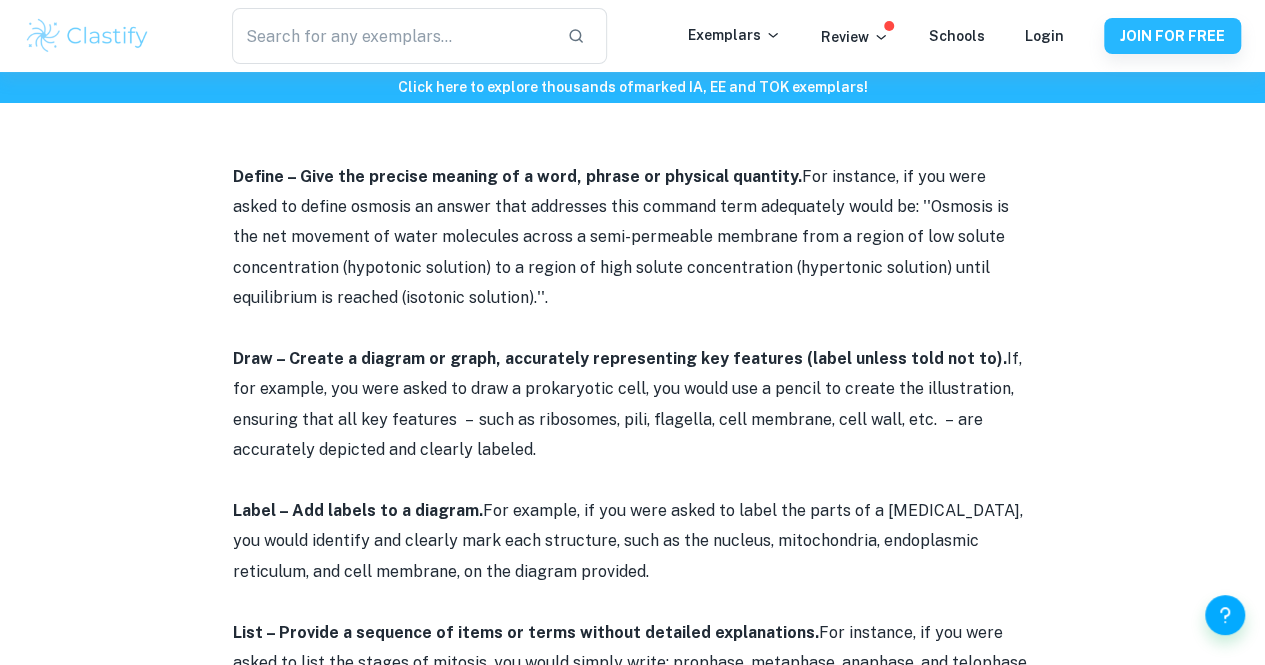 scroll, scrollTop: 932, scrollLeft: 0, axis: vertical 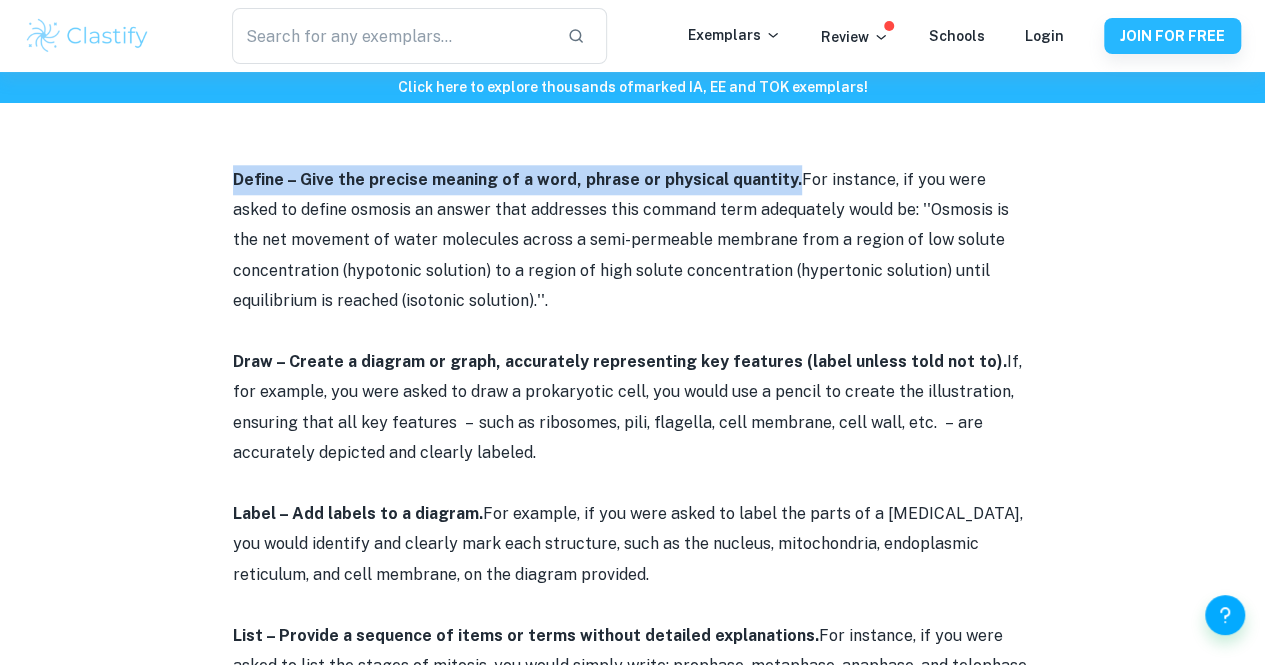 drag, startPoint x: 228, startPoint y: 183, endPoint x: 778, endPoint y: 189, distance: 550.0327 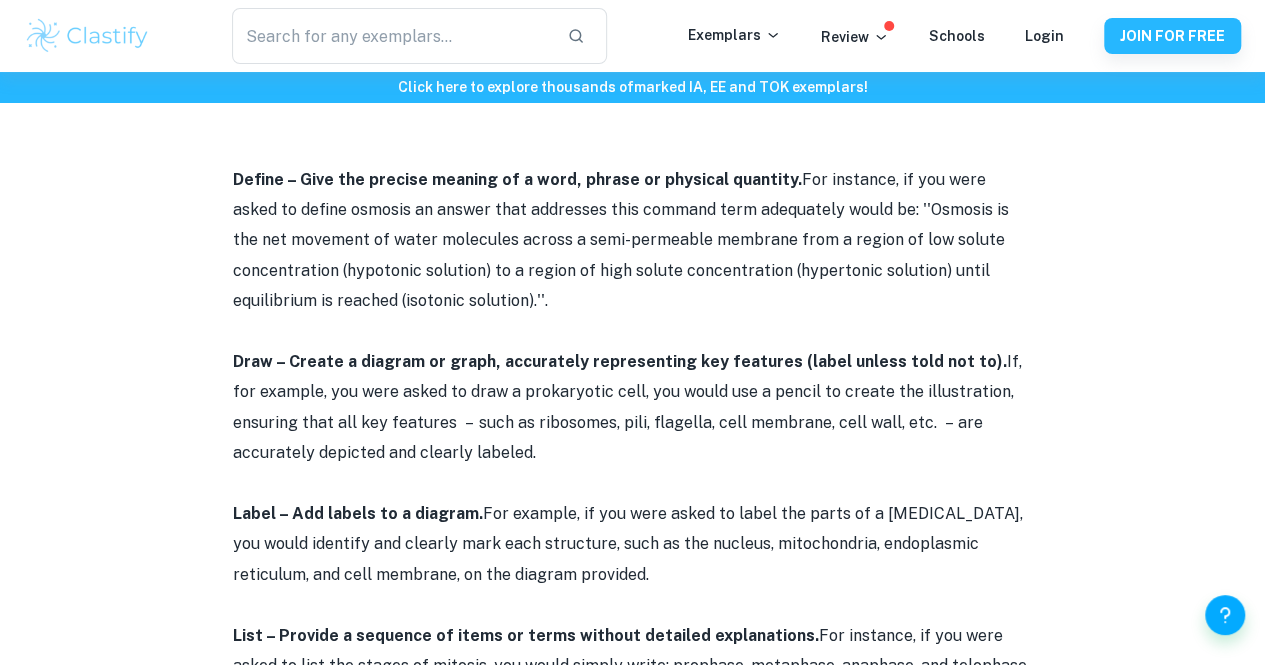 click on "IB Biology Command Terms By  [PERSON_NAME] • [DATE] Get feedback on your  Biology IA Marked only by official IB examiners Learn more Understanding IB Biology command terms is essential for success in the course, as these terms determine the type of responses you need to provide in your exams. Each command term requires a distinct approach, guiding how you should present your scientific explanations. In this post, we will break down these command terms, equipping you with the information necessary to excel in the course.      IB Biology Command Terms     Define – Give the precise meaning of a word, phrase or physical quantity.  For instance, if you were asked to define osmosis an answer that addresses this command term adequately would be: ''Osmosis is the net movement of water molecules across a semi-permeable membrane from a region of low solute concentration (hypotonic solution) to a region of high solute concentration (hypertonic solution) until equilibrium i s reached (isotonic solution).''." at bounding box center (632, 2246) 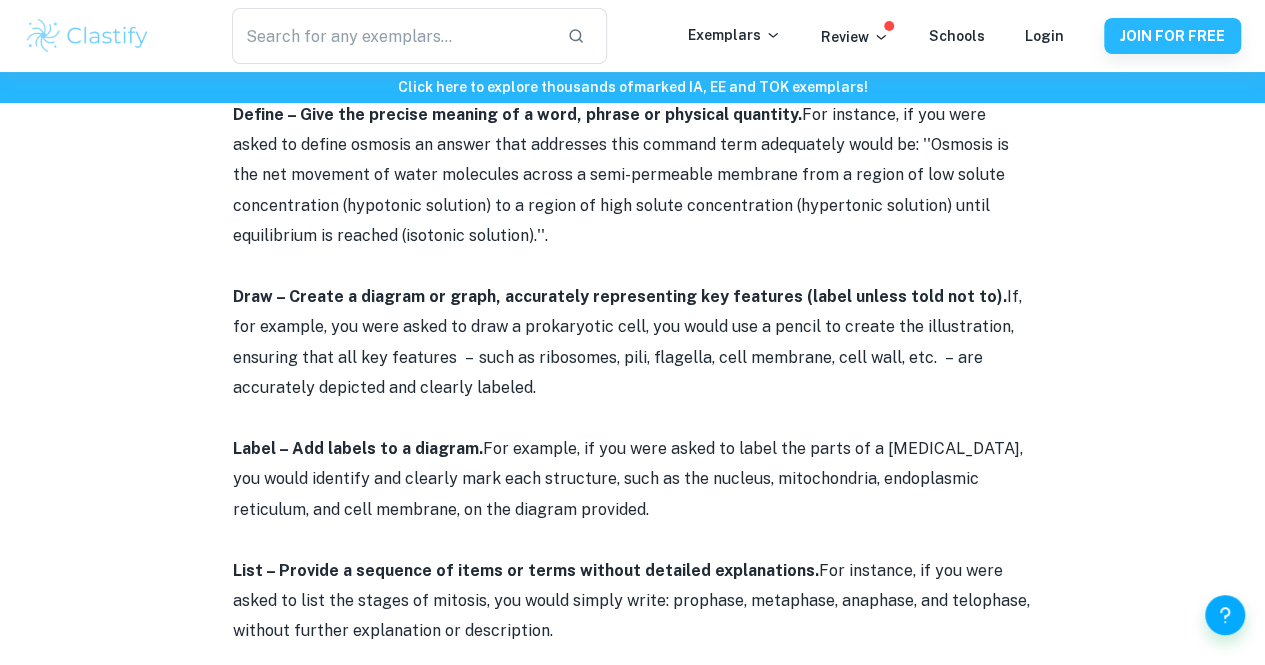 scroll, scrollTop: 998, scrollLeft: 0, axis: vertical 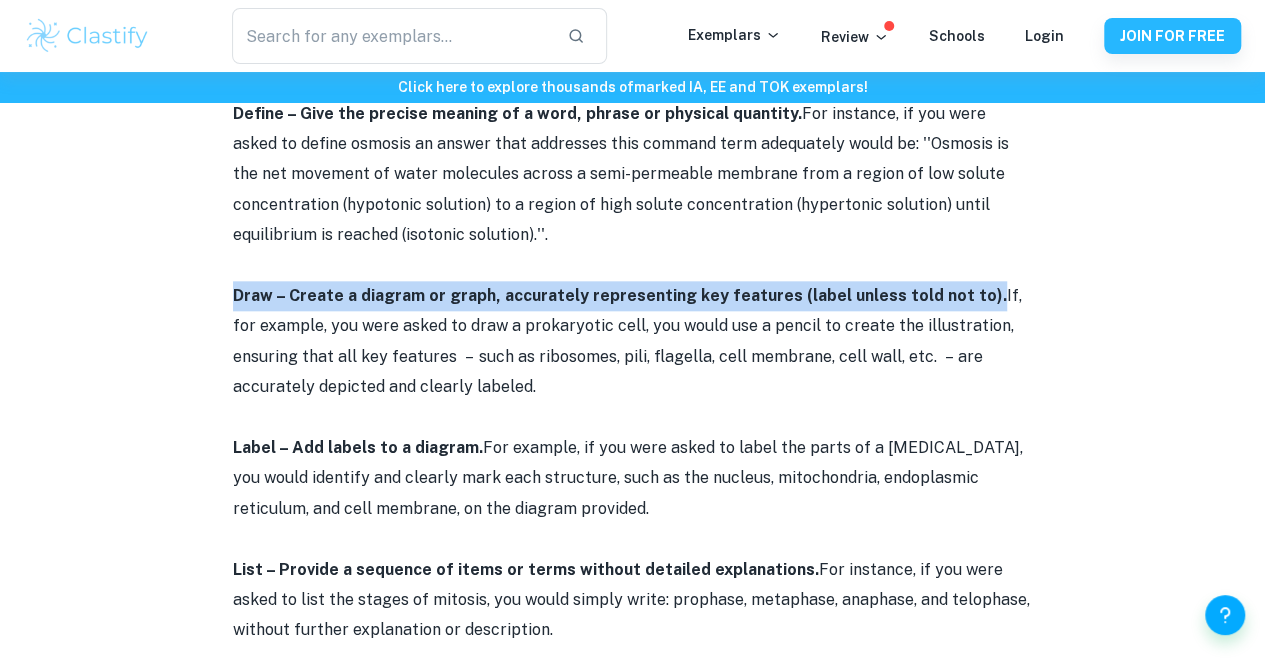 drag, startPoint x: 230, startPoint y: 301, endPoint x: 965, endPoint y: 299, distance: 735.00275 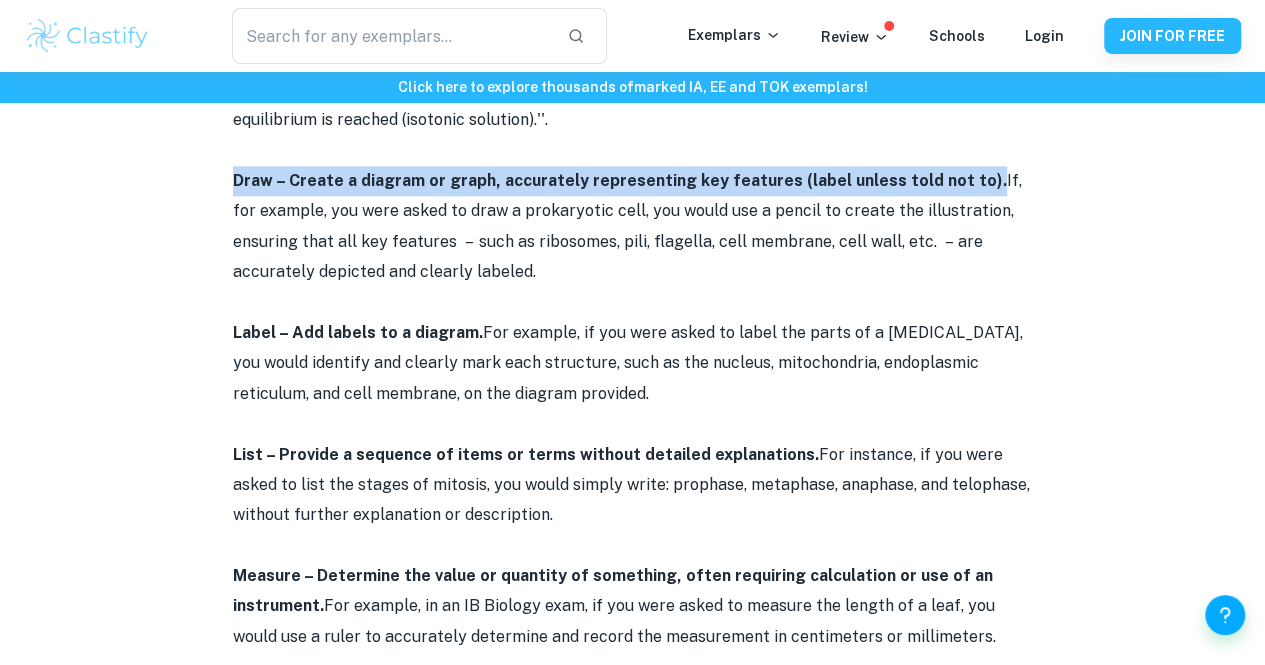 scroll, scrollTop: 1115, scrollLeft: 0, axis: vertical 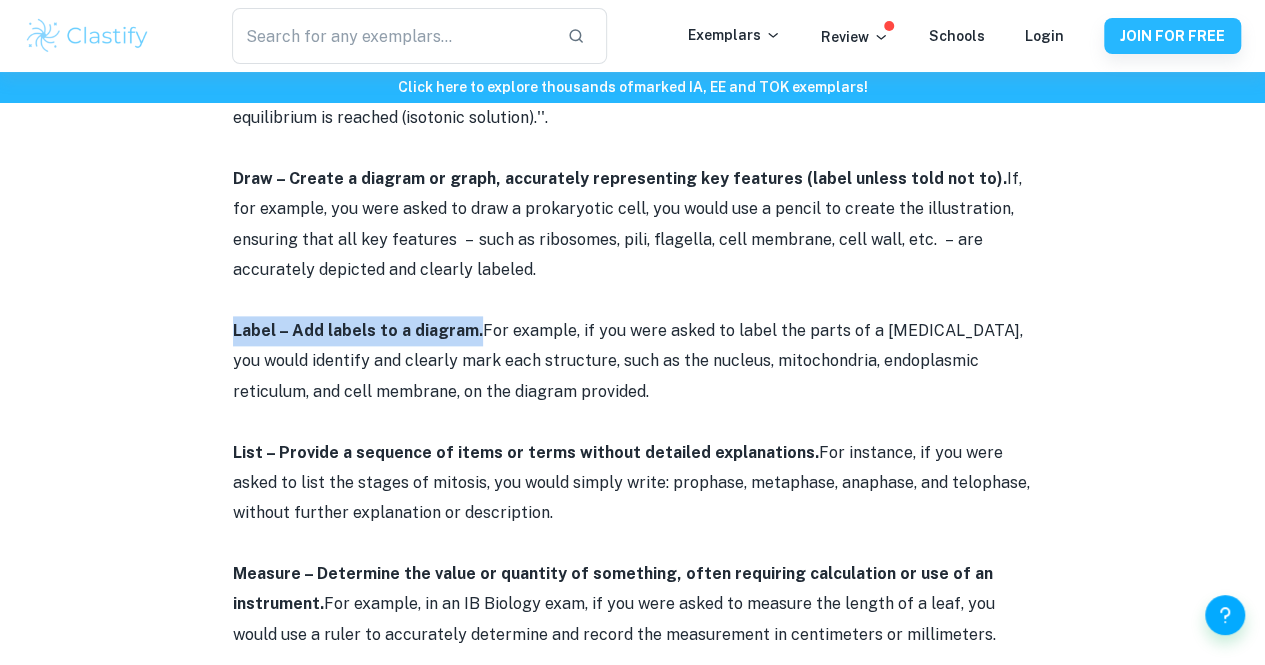 drag, startPoint x: 228, startPoint y: 333, endPoint x: 472, endPoint y: 339, distance: 244.07376 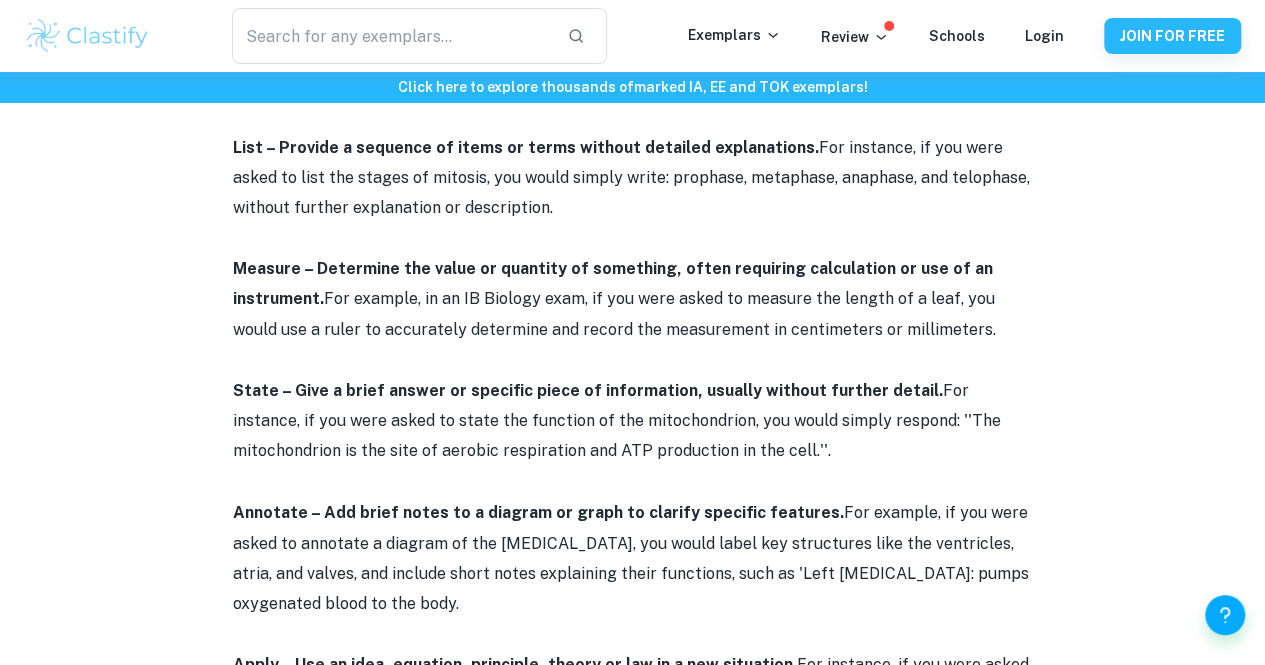 scroll, scrollTop: 1439, scrollLeft: 0, axis: vertical 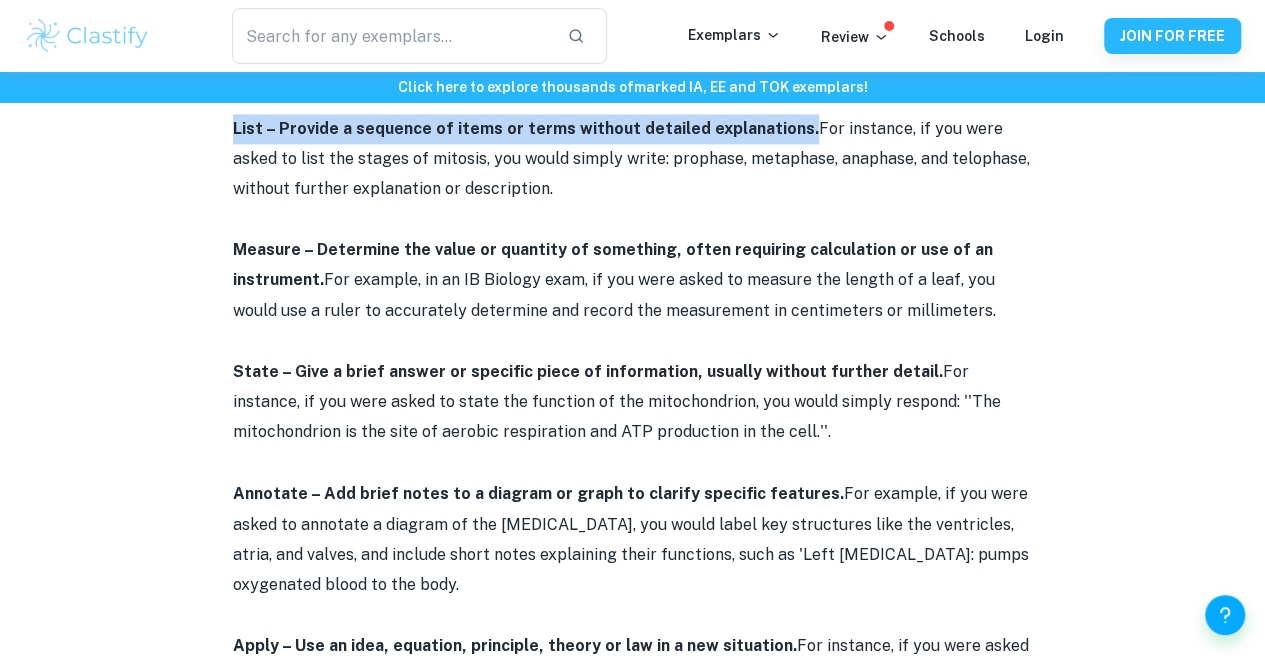 drag, startPoint x: 224, startPoint y: 131, endPoint x: 788, endPoint y: 125, distance: 564.0319 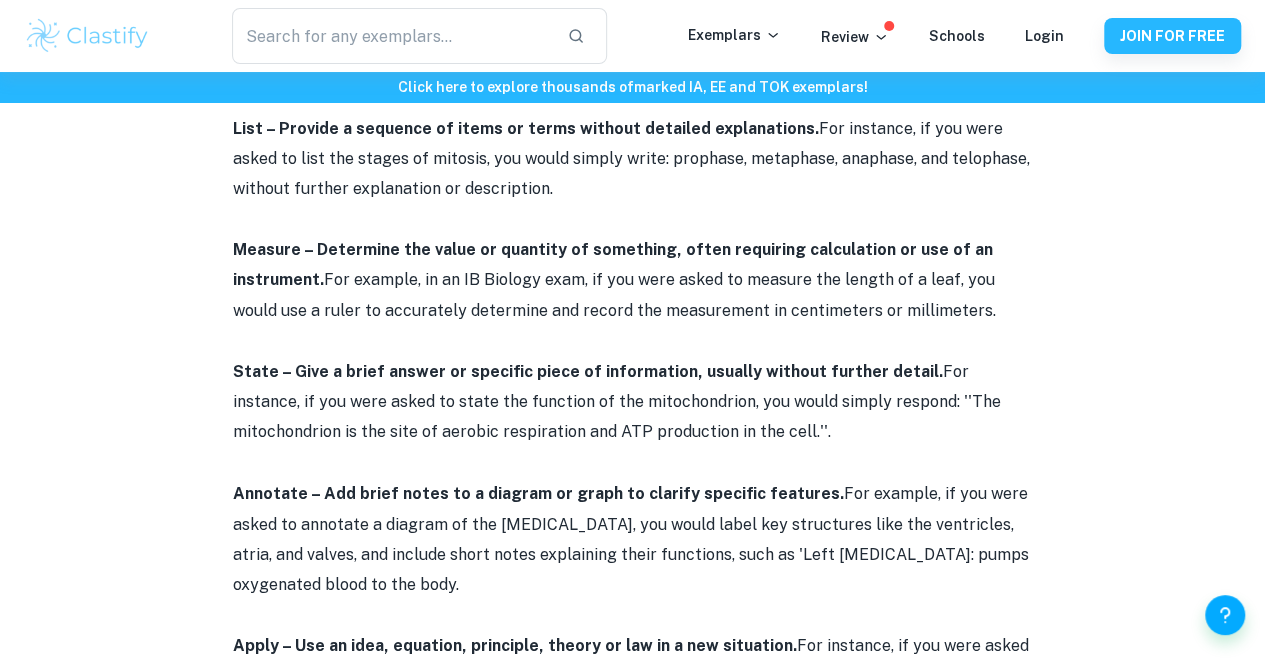 click on "IB Biology Command Terms By  [PERSON_NAME] • [DATE] Get feedback on your  Biology IA Marked only by official IB examiners Learn more Understanding IB Biology command terms is essential for success in the course, as these terms determine the type of responses you need to provide in your exams. Each command term requires a distinct approach, guiding how you should present your scientific explanations. In this post, we will break down these command terms, equipping you with the information necessary to excel in the course.      IB Biology Command Terms     Define – Give the precise meaning of a word, phrase or physical quantity.  For instance, if you were asked to define osmosis an answer that addresses this command term adequately would be: ''Osmosis is the net movement of water molecules across a semi-permeable membrane from a region of low solute concentration (hypotonic solution) to a region of high solute concentration (hypertonic solution) until equilibrium i s reached (isotonic solution).''." at bounding box center [632, 1739] 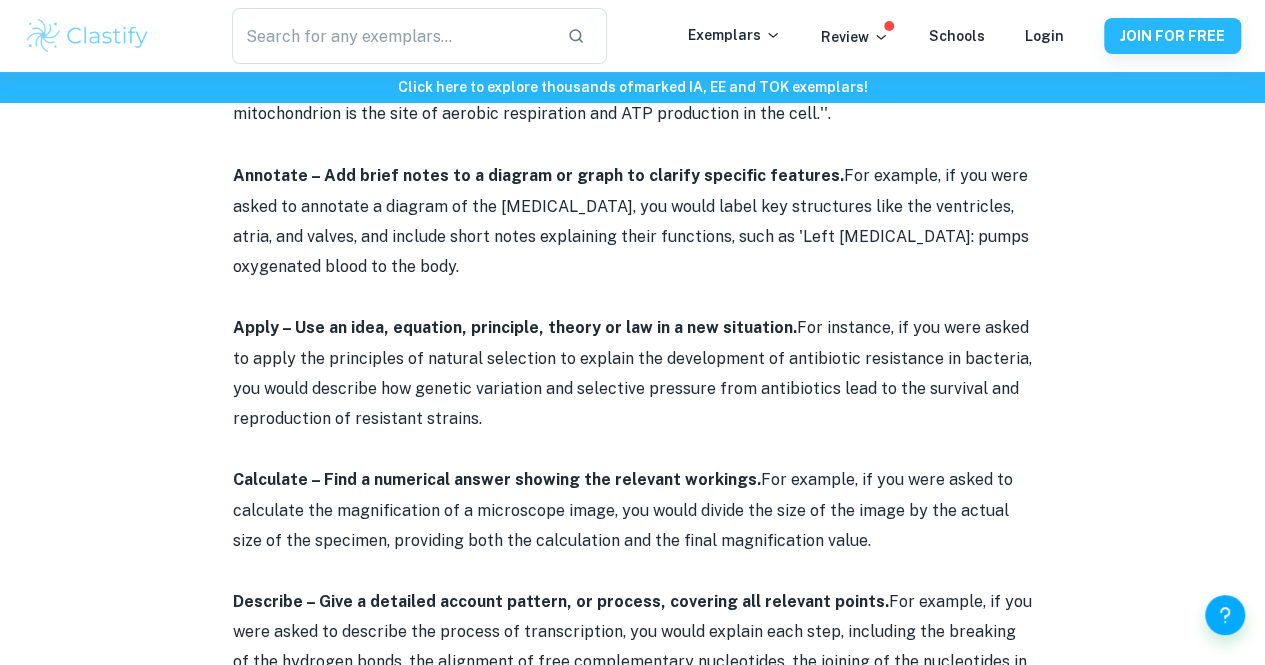 scroll, scrollTop: 1764, scrollLeft: 0, axis: vertical 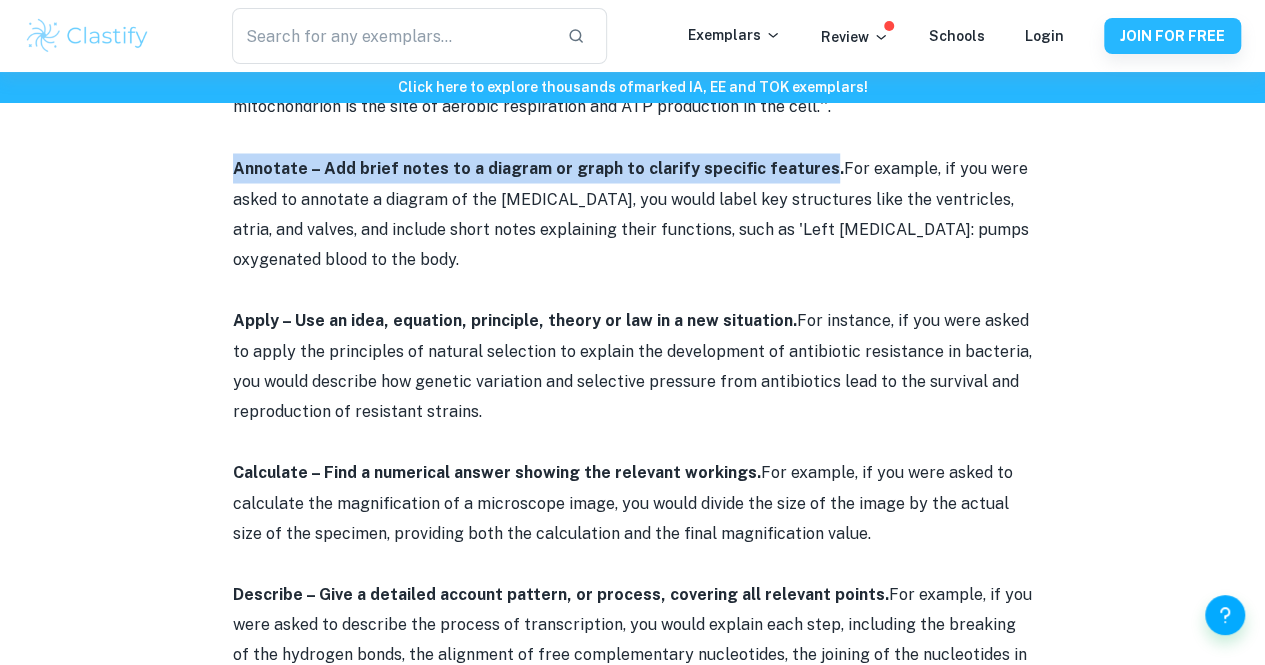 drag, startPoint x: 237, startPoint y: 176, endPoint x: 799, endPoint y: 163, distance: 562.1503 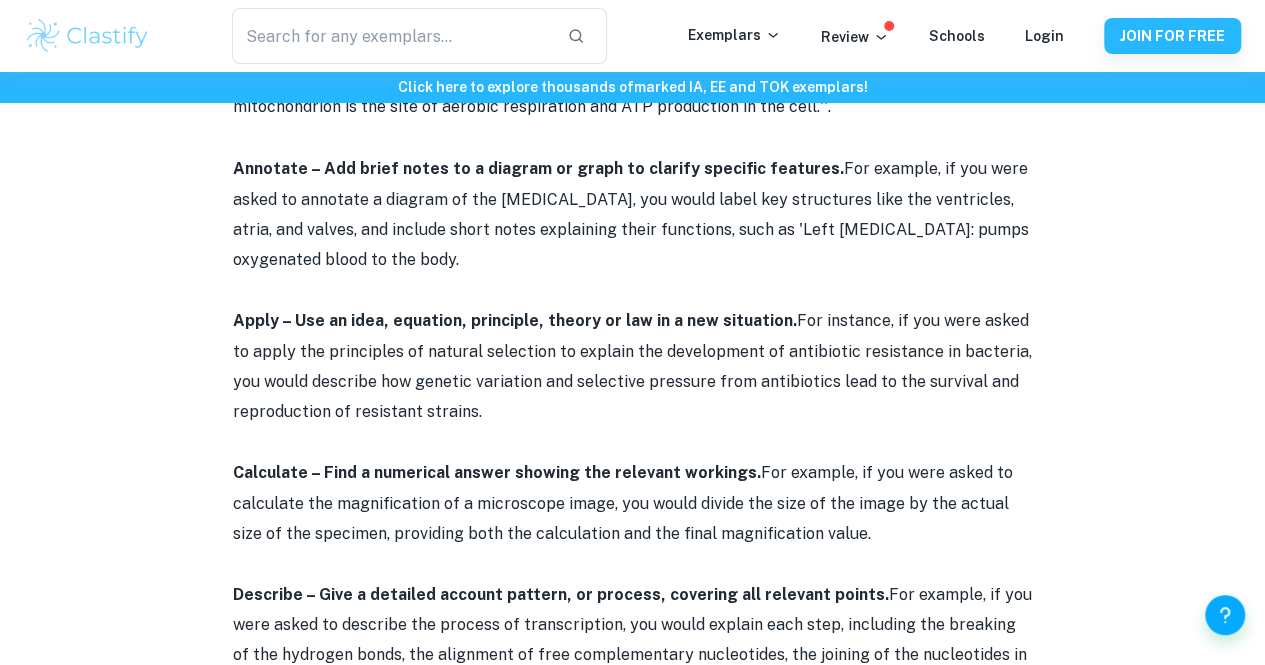 click on "IB Biology Command Terms By  [PERSON_NAME] • [DATE] Get feedback on your  Biology IA Marked only by official IB examiners Learn more Understanding IB Biology command terms is essential for success in the course, as these terms determine the type of responses you need to provide in your exams. Each command term requires a distinct approach, guiding how you should present your scientific explanations. In this post, we will break down these command terms, equipping you with the information necessary to excel in the course.      IB Biology Command Terms     Define – Give the precise meaning of a word, phrase or physical quantity.  For instance, if you were asked to define osmosis an answer that addresses this command term adequately would be: ''Osmosis is the net movement of water molecules across a semi-permeable membrane from a region of low solute concentration (hypotonic solution) to a region of high solute concentration (hypertonic solution) until equilibrium i s reached (isotonic solution).''." at bounding box center [632, 1414] 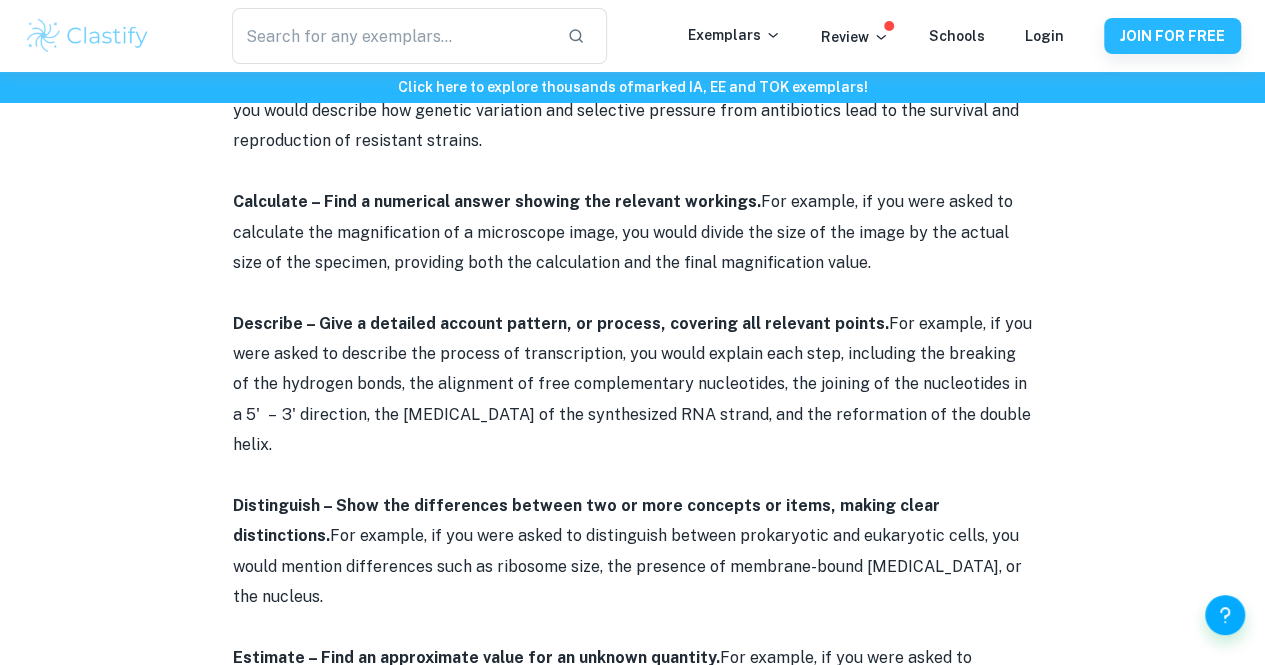 scroll, scrollTop: 2035, scrollLeft: 0, axis: vertical 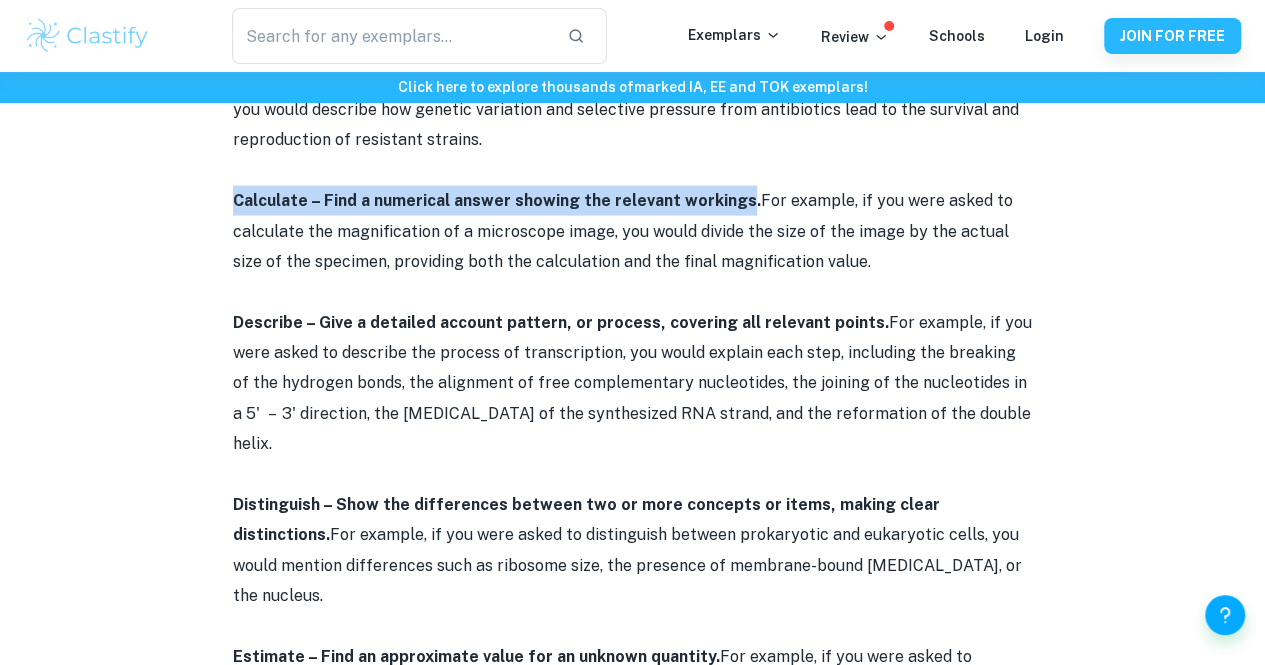drag, startPoint x: 228, startPoint y: 205, endPoint x: 740, endPoint y: 209, distance: 512.0156 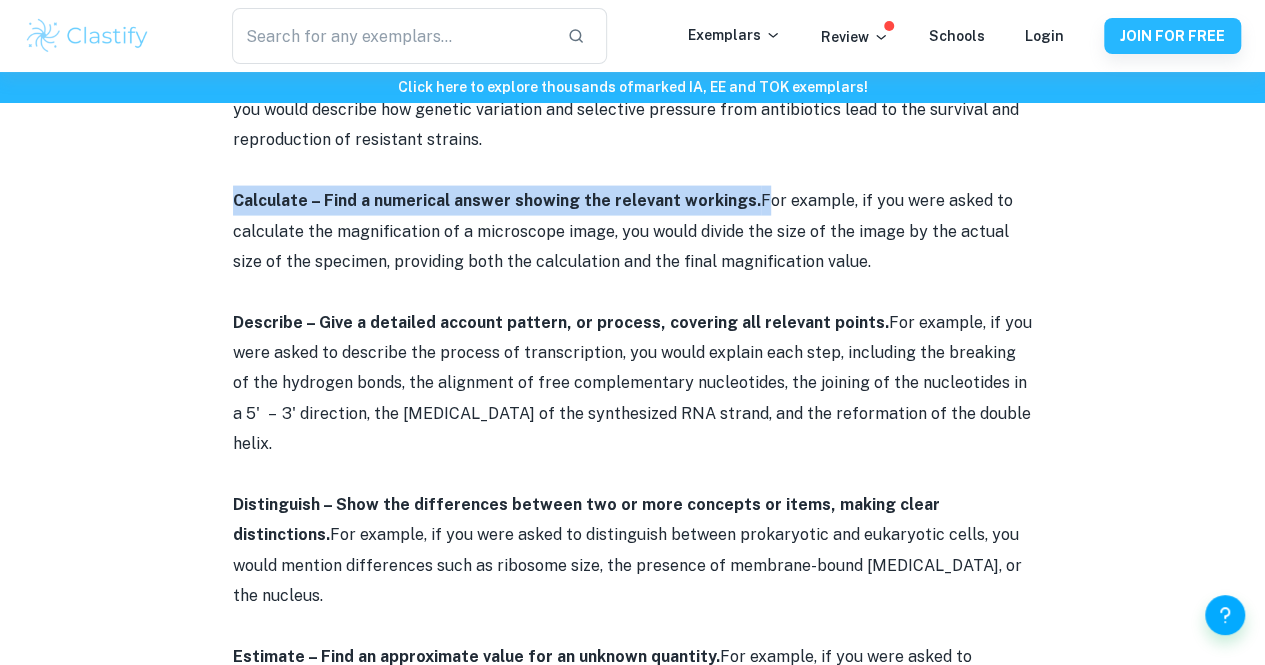 drag, startPoint x: 608, startPoint y: 184, endPoint x: 746, endPoint y: 221, distance: 142.87407 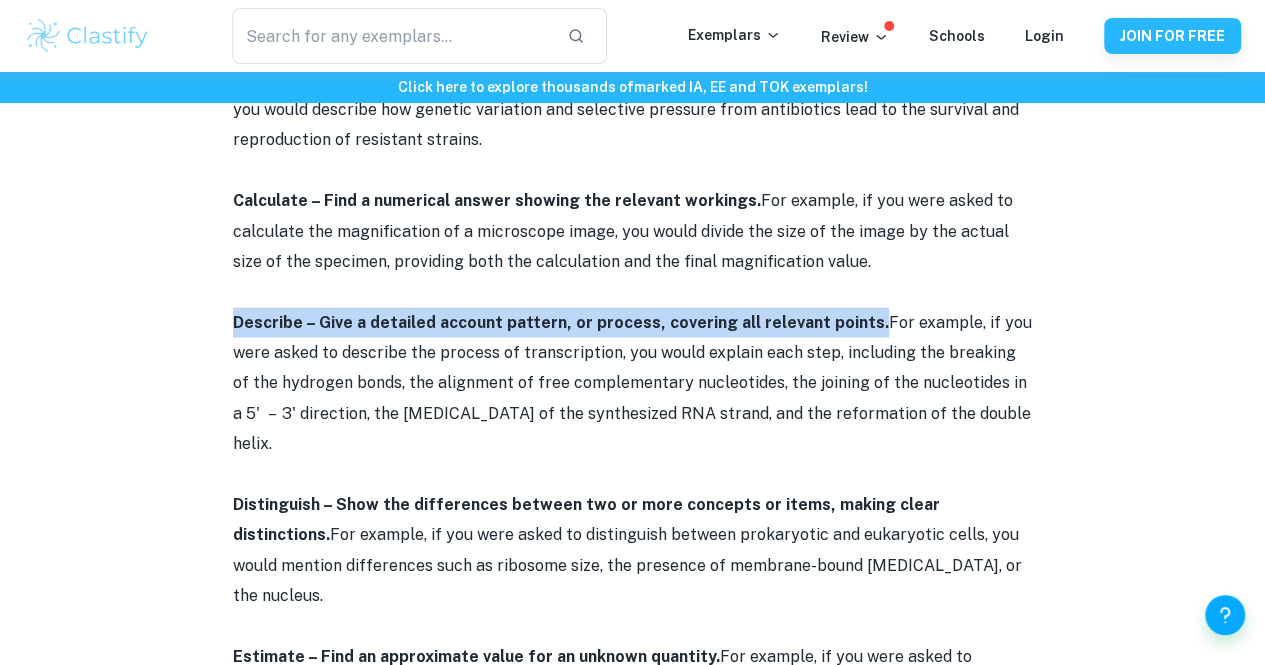 drag, startPoint x: 235, startPoint y: 325, endPoint x: 854, endPoint y: 330, distance: 619.0202 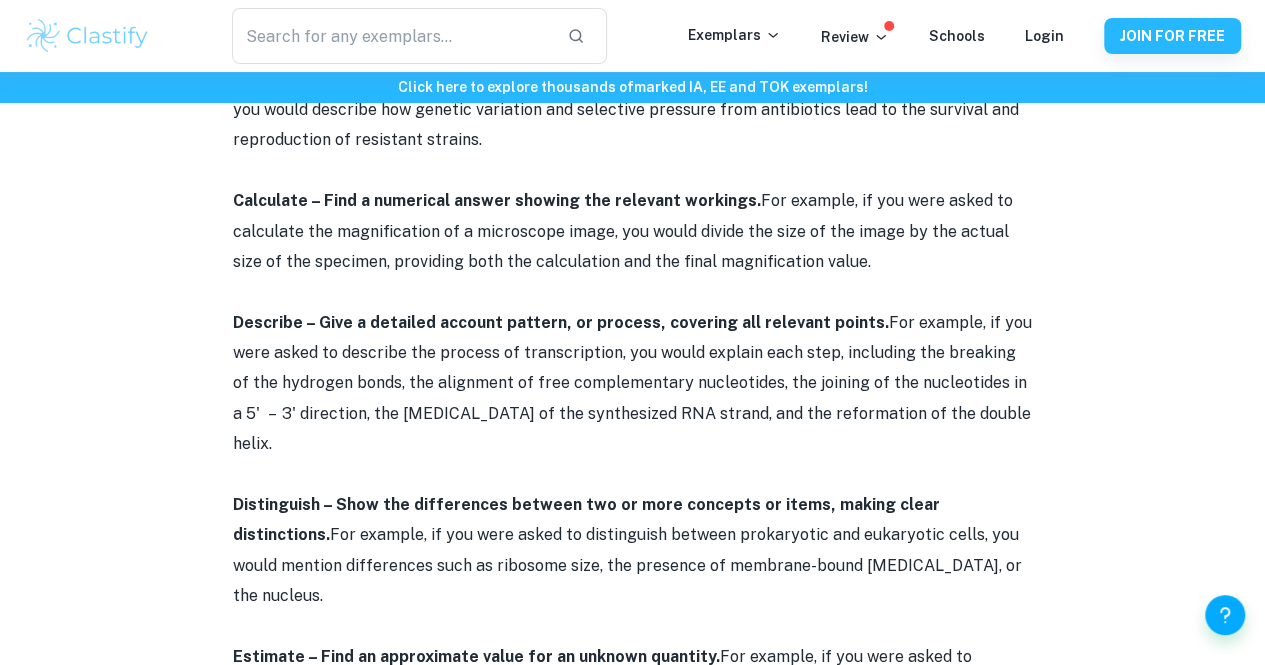 click on "IB Biology Command Terms By  [PERSON_NAME] • [DATE] Get feedback on your  Biology IA Marked only by official IB examiners Learn more Understanding IB Biology command terms is essential for success in the course, as these terms determine the type of responses you need to provide in your exams. Each command term requires a distinct approach, guiding how you should present your scientific explanations. In this post, we will break down these command terms, equipping you with the information necessary to excel in the course.      IB Biology Command Terms     Define – Give the precise meaning of a word, phrase or physical quantity.  For instance, if you were asked to define osmosis an answer that addresses this command term adequately would be: ''Osmosis is the net movement of water molecules across a semi-permeable membrane from a region of low solute concentration (hypotonic solution) to a region of high solute concentration (hypertonic solution) until equilibrium i s reached (isotonic solution).''." at bounding box center [632, 1143] 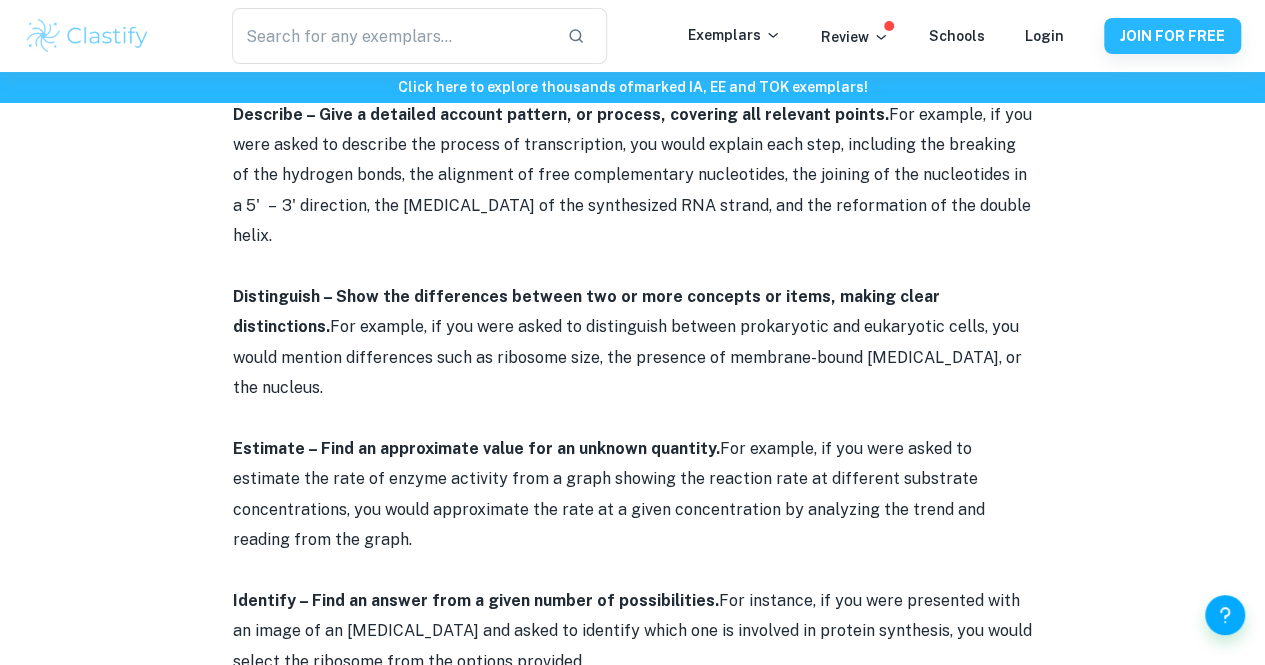 scroll, scrollTop: 2244, scrollLeft: 0, axis: vertical 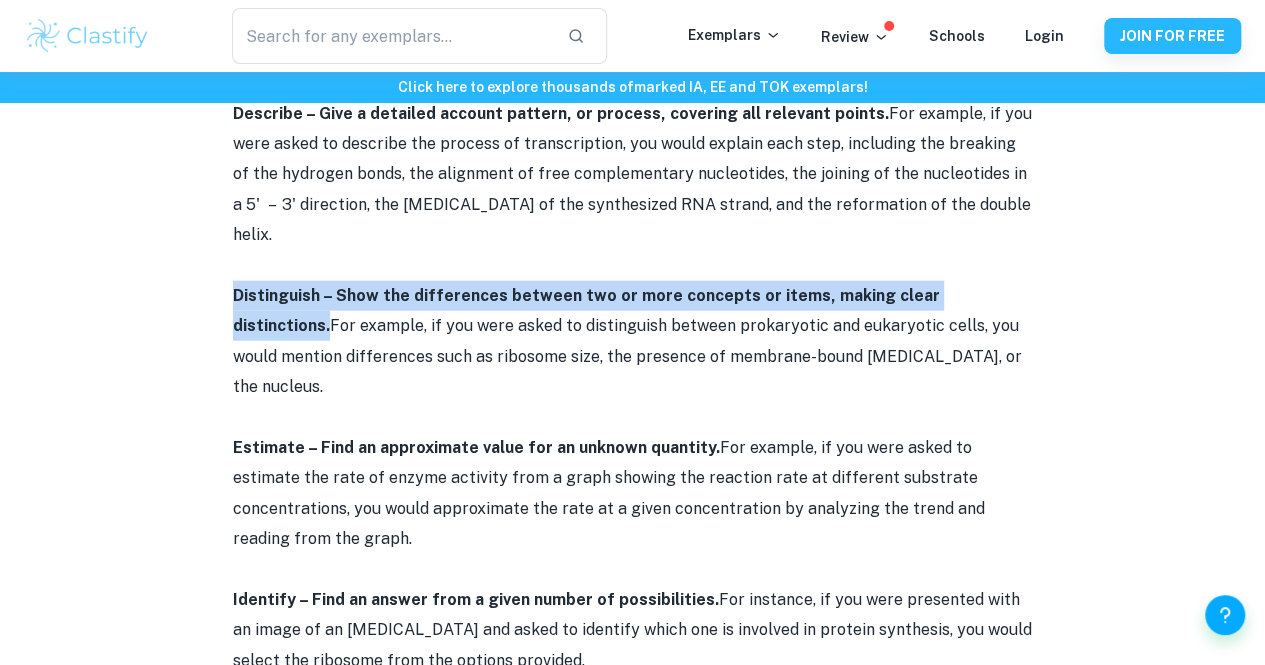 drag, startPoint x: 231, startPoint y: 268, endPoint x: 1002, endPoint y: 259, distance: 771.05255 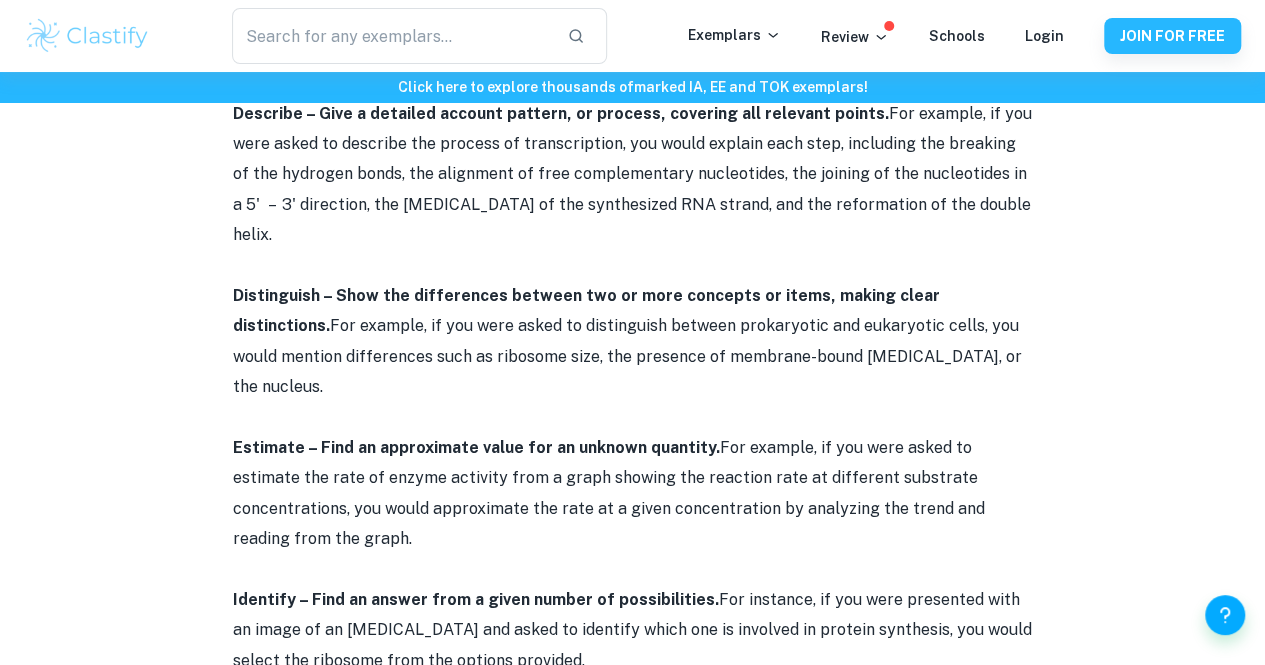 drag, startPoint x: 974, startPoint y: 251, endPoint x: 1005, endPoint y: 259, distance: 32.01562 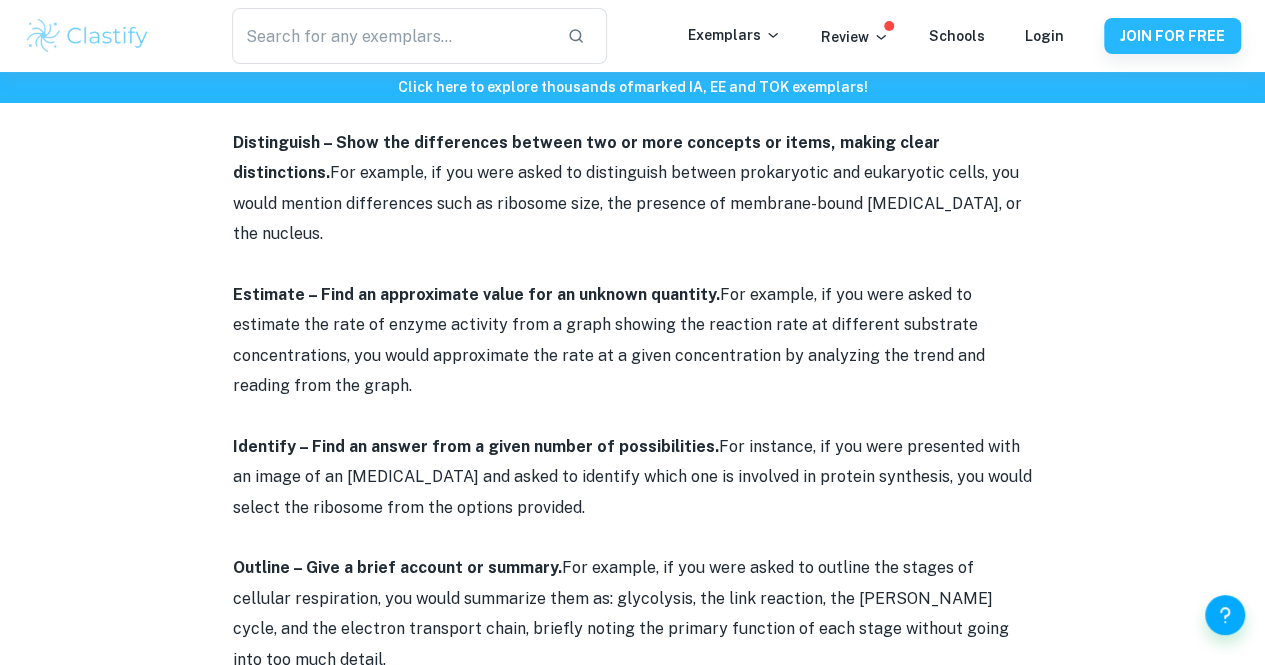 scroll, scrollTop: 2400, scrollLeft: 0, axis: vertical 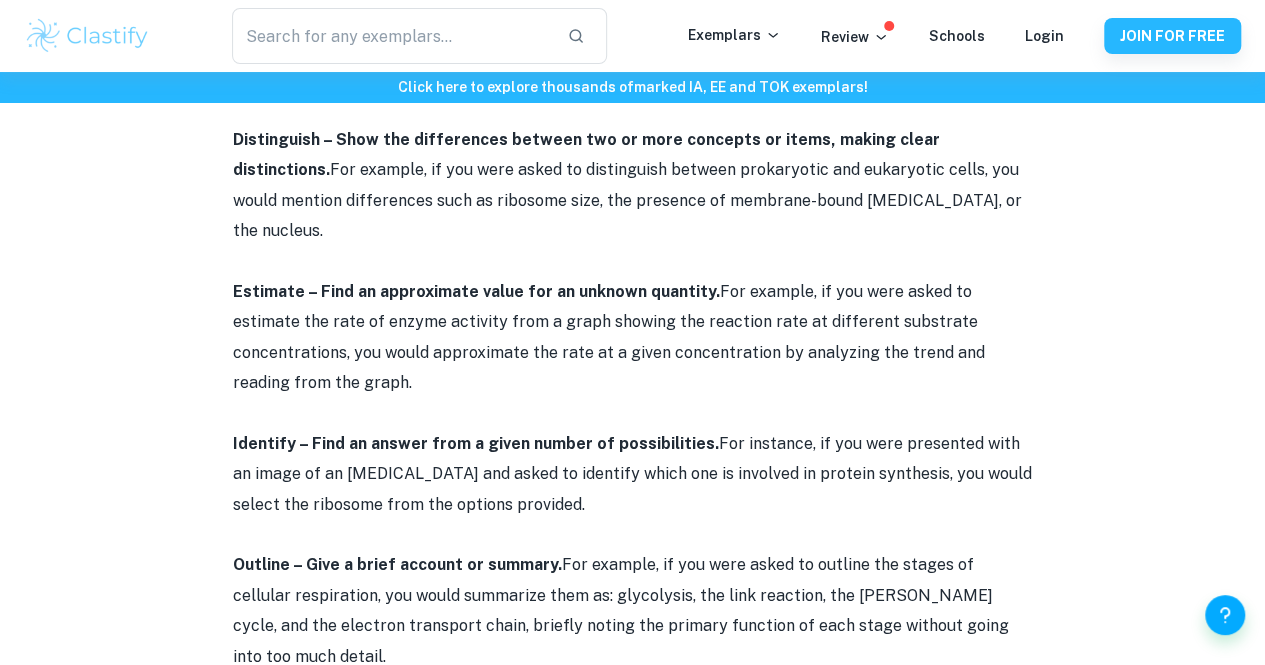 click on "IB Biology Command Terms By  [PERSON_NAME] • [DATE] Get feedback on your  Biology IA Marked only by official IB examiners Learn more Understanding IB Biology command terms is essential for success in the course, as these terms determine the type of responses you need to provide in your exams. Each command term requires a distinct approach, guiding how you should present your scientific explanations. In this post, we will break down these command terms, equipping you with the information necessary to excel in the course.      IB Biology Command Terms     Define – Give the precise meaning of a word, phrase or physical quantity.  For instance, if you were asked to define osmosis an answer that addresses this command term adequately would be: ''Osmosis is the net movement of water molecules across a semi-permeable membrane from a region of low solute concentration (hypotonic solution) to a region of high solute concentration (hypertonic solution) until equilibrium i s reached (isotonic solution).''." at bounding box center (632, 778) 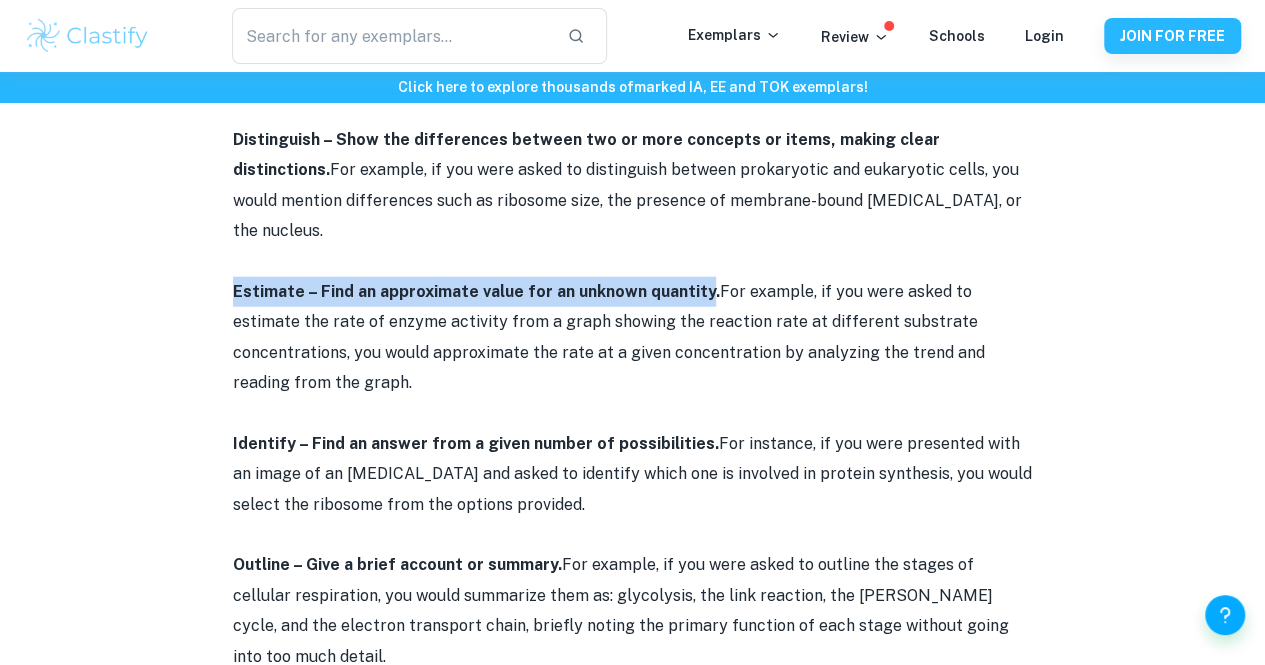 drag, startPoint x: 236, startPoint y: 241, endPoint x: 700, endPoint y: 239, distance: 464.0043 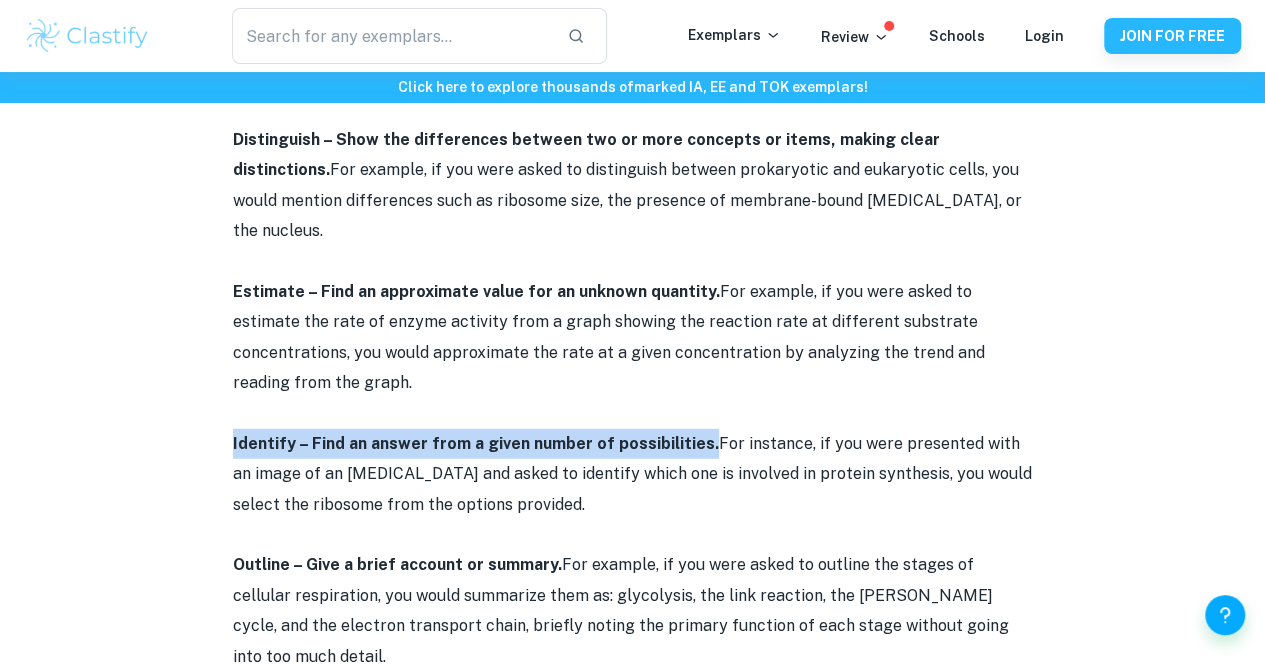 drag, startPoint x: 228, startPoint y: 359, endPoint x: 698, endPoint y: 367, distance: 470.06808 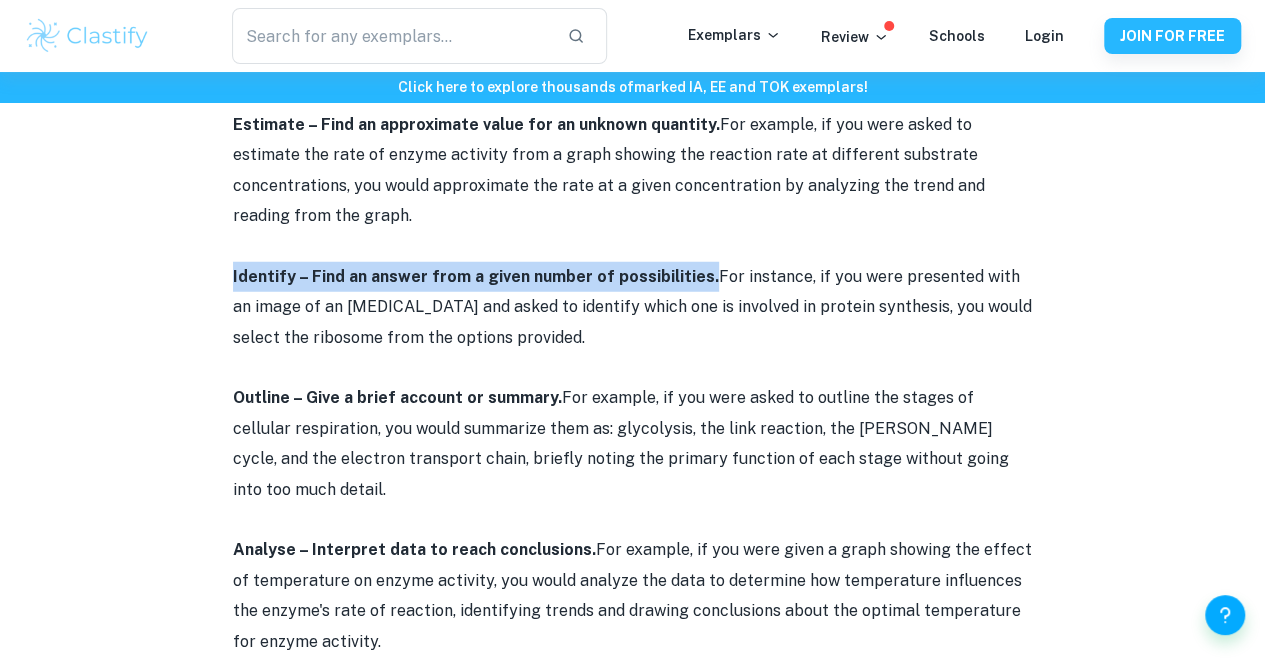 scroll, scrollTop: 2570, scrollLeft: 0, axis: vertical 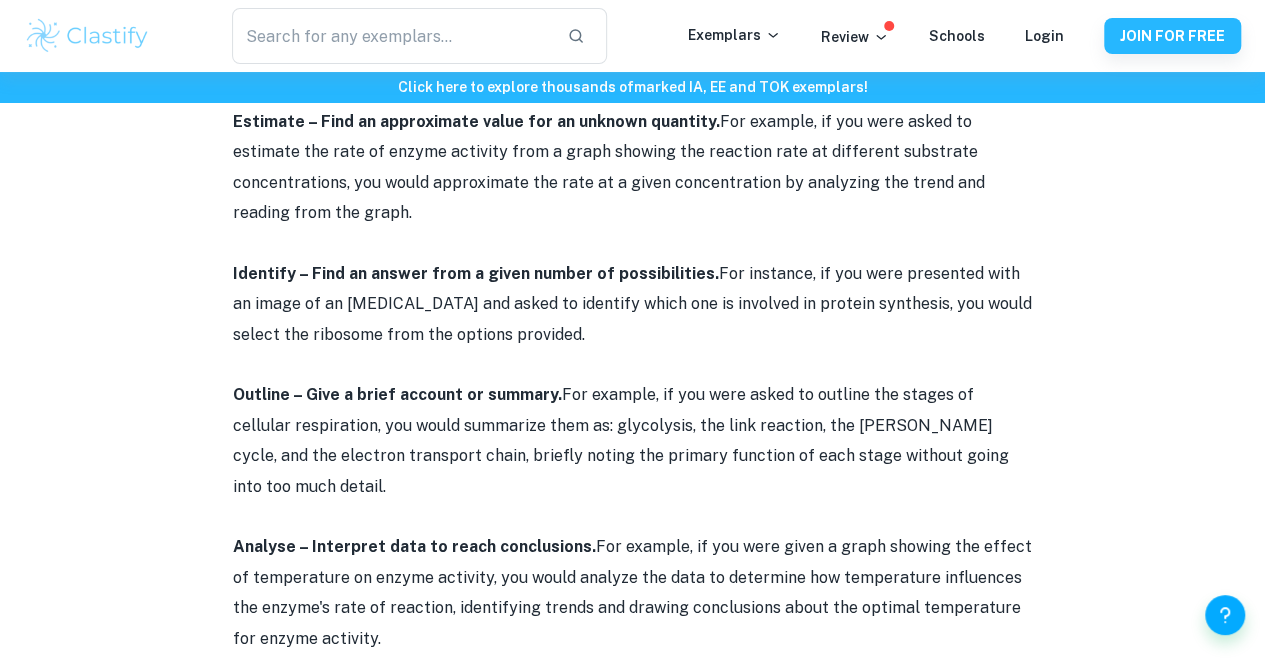 click on "IB Biology Command Terms By  [PERSON_NAME] • [DATE] Get feedback on your  Biology IA Marked only by official IB examiners Learn more Understanding IB Biology command terms is essential for success in the course, as these terms determine the type of responses you need to provide in your exams. Each command term requires a distinct approach, guiding how you should present your scientific explanations. In this post, we will break down these command terms, equipping you with the information necessary to excel in the course.      IB Biology Command Terms     Define – Give the precise meaning of a word, phrase or physical quantity.  For instance, if you were asked to define osmosis an answer that addresses this command term adequately would be: ''Osmosis is the net movement of water molecules across a semi-permeable membrane from a region of low solute concentration (hypotonic solution) to a region of high solute concentration (hypertonic solution) until equilibrium i s reached (isotonic solution).''." at bounding box center (632, 608) 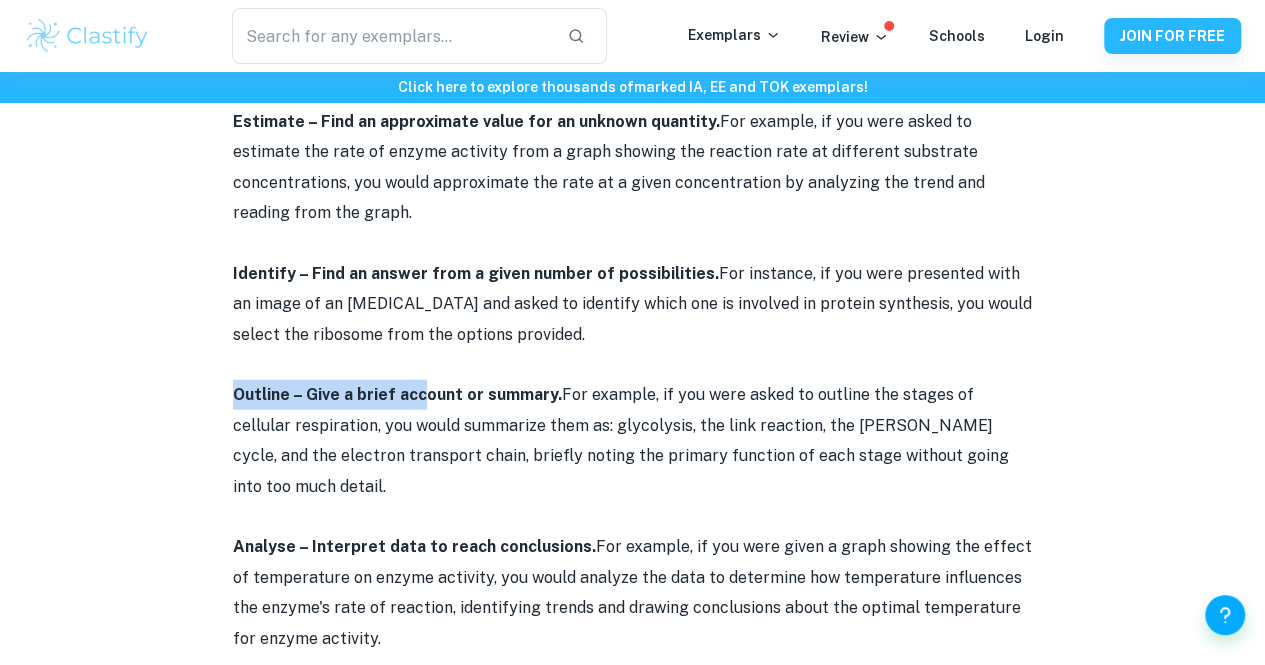 drag, startPoint x: 233, startPoint y: 309, endPoint x: 442, endPoint y: 322, distance: 209.40392 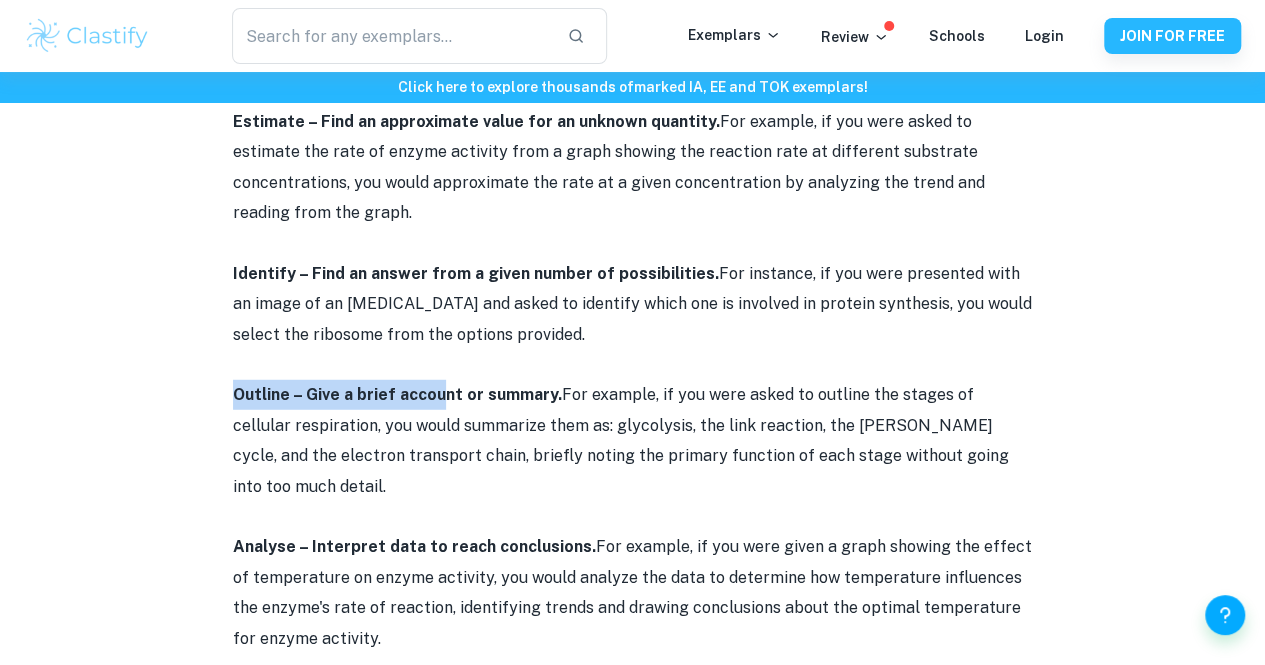 click on "IB Biology Command Terms By  [PERSON_NAME] • [DATE] Get feedback on your  Biology IA Marked only by official IB examiners Learn more Understanding IB Biology command terms is essential for success in the course, as these terms determine the type of responses you need to provide in your exams. Each command term requires a distinct approach, guiding how you should present your scientific explanations. In this post, we will break down these command terms, equipping you with the information necessary to excel in the course.      IB Biology Command Terms     Define – Give the precise meaning of a word, phrase or physical quantity.  For instance, if you were asked to define osmosis an answer that addresses this command term adequately would be: ''Osmosis is the net movement of water molecules across a semi-permeable membrane from a region of low solute concentration (hypotonic solution) to a region of high solute concentration (hypertonic solution) until equilibrium i s reached (isotonic solution).''." at bounding box center [632, 608] 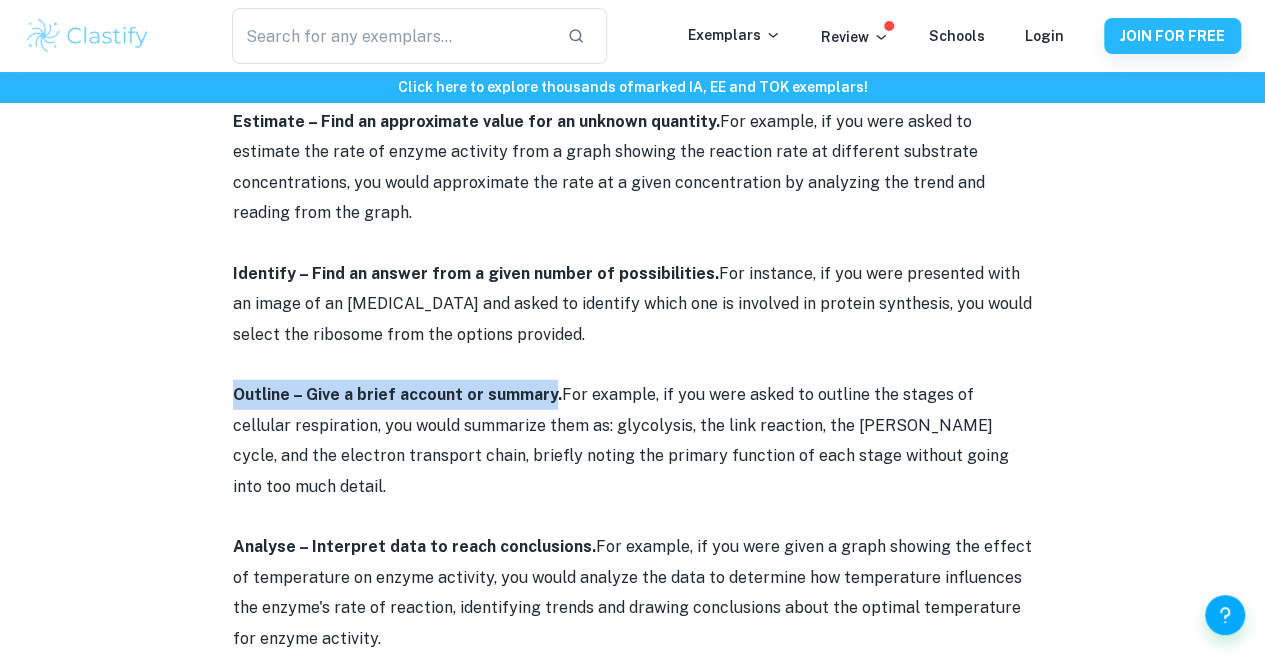 drag, startPoint x: 229, startPoint y: 308, endPoint x: 549, endPoint y: 305, distance: 320.01407 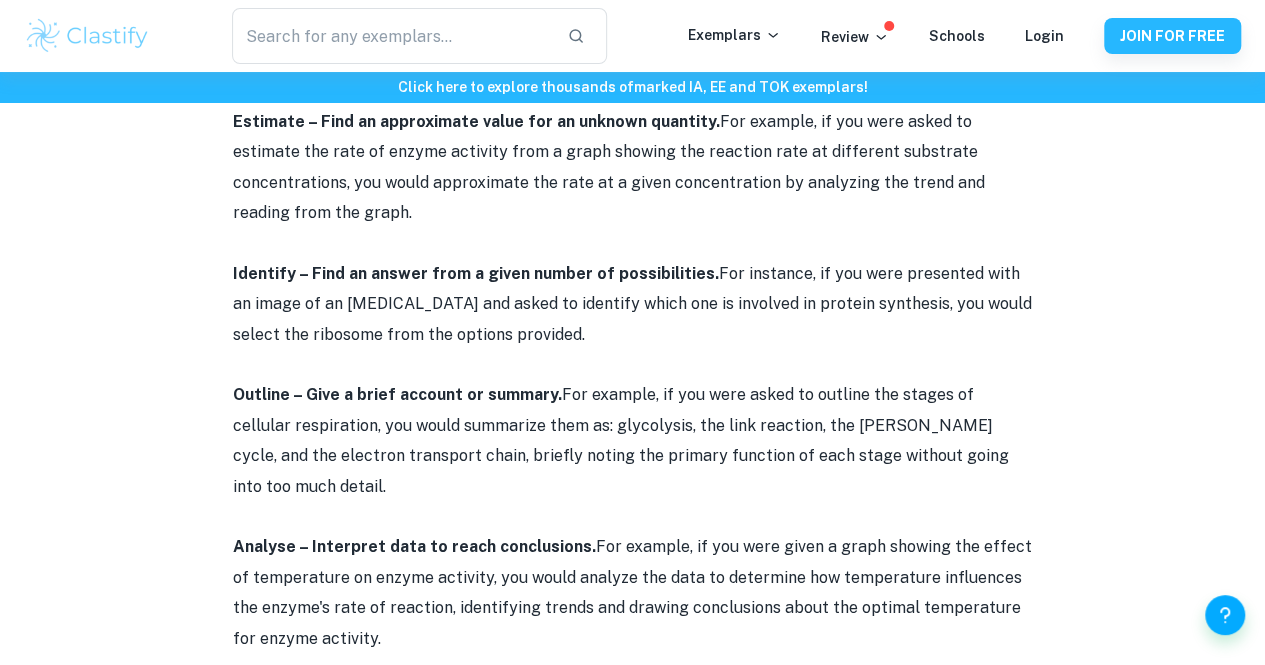 click on "IB Biology Command Terms By  [PERSON_NAME] • [DATE] Get feedback on your  Biology IA Marked only by official IB examiners Learn more Understanding IB Biology command terms is essential for success in the course, as these terms determine the type of responses you need to provide in your exams. Each command term requires a distinct approach, guiding how you should present your scientific explanations. In this post, we will break down these command terms, equipping you with the information necessary to excel in the course.      IB Biology Command Terms     Define – Give the precise meaning of a word, phrase or physical quantity.  For instance, if you were asked to define osmosis an answer that addresses this command term adequately would be: ''Osmosis is the net movement of water molecules across a semi-permeable membrane from a region of low solute concentration (hypotonic solution) to a region of high solute concentration (hypertonic solution) until equilibrium i s reached (isotonic solution).''." at bounding box center [632, 608] 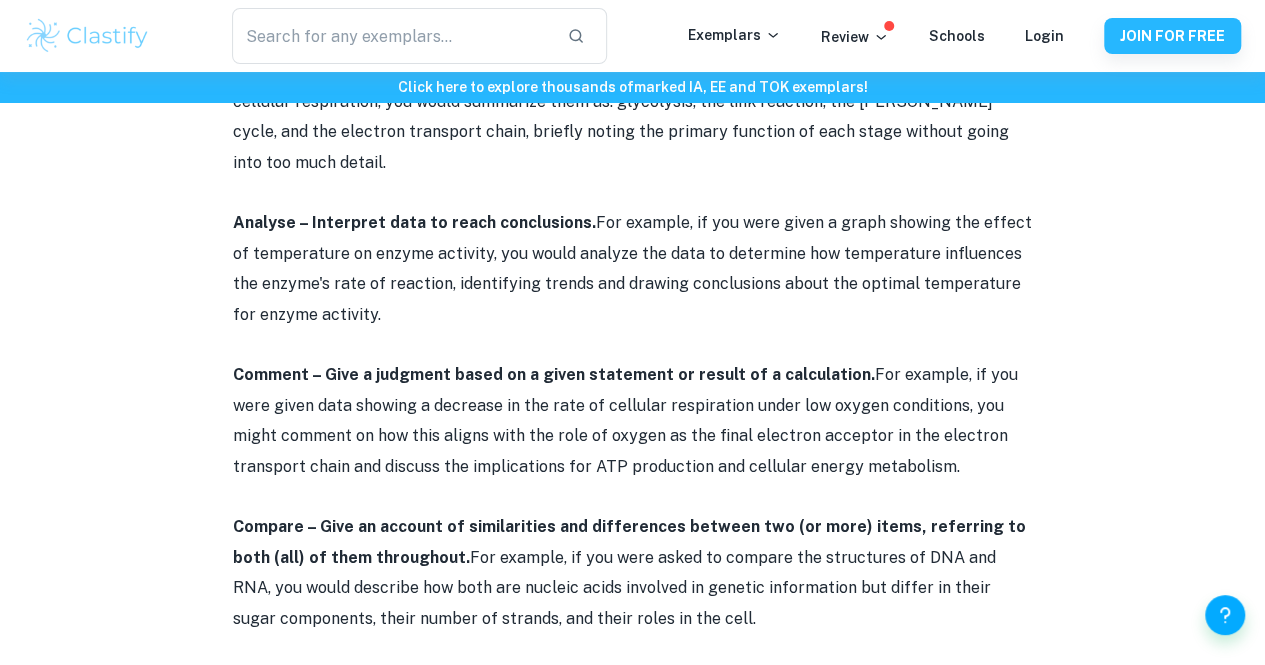 scroll, scrollTop: 2896, scrollLeft: 0, axis: vertical 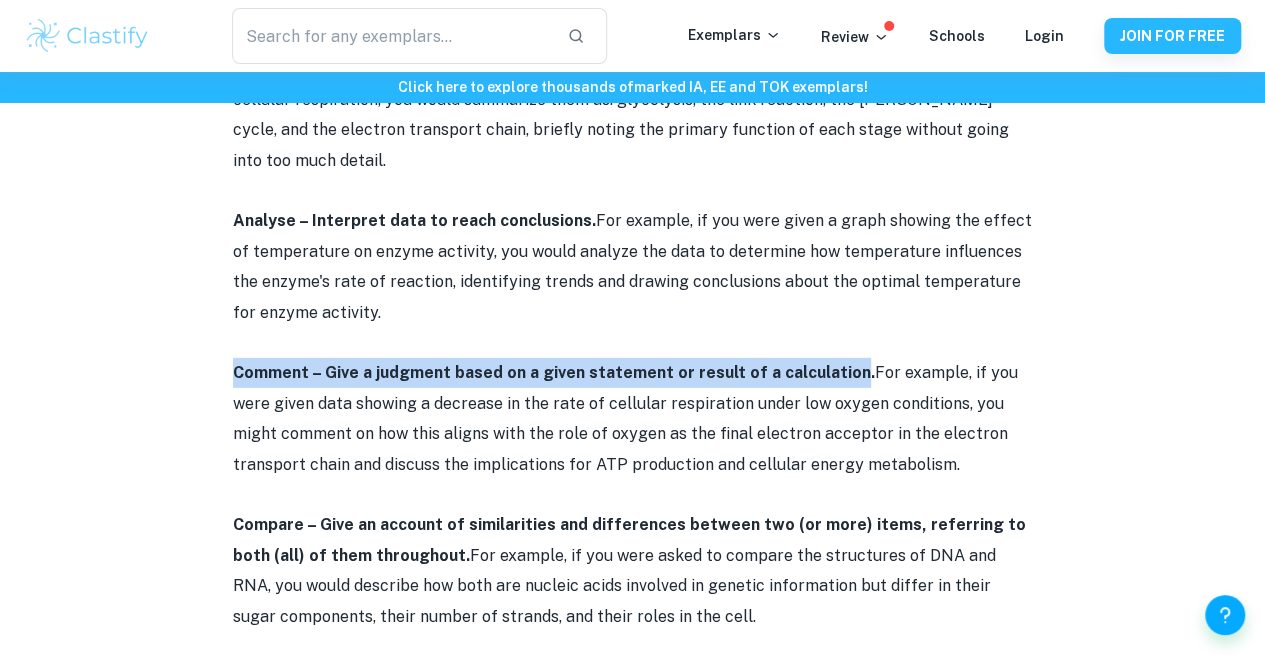 drag, startPoint x: 233, startPoint y: 260, endPoint x: 844, endPoint y: 245, distance: 611.1841 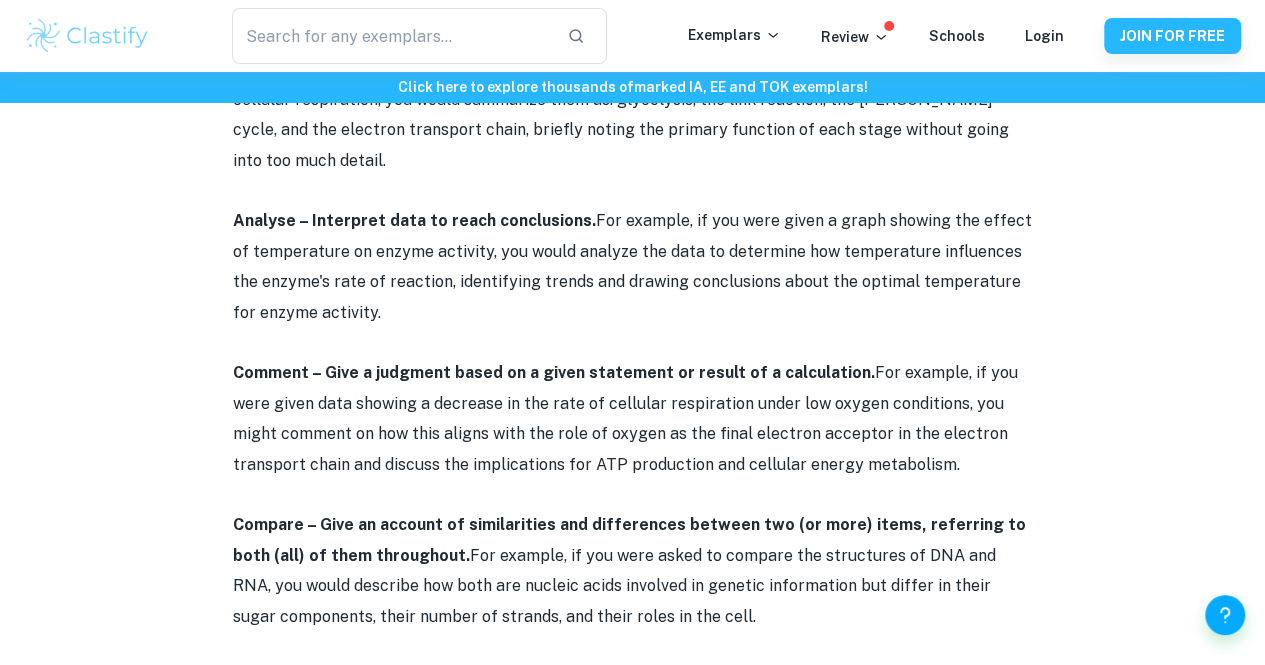 click on "IB Biology Command Terms By  [PERSON_NAME] • [DATE] Get feedback on your  Biology IA Marked only by official IB examiners Learn more Understanding IB Biology command terms is essential for success in the course, as these terms determine the type of responses you need to provide in your exams. Each command term requires a distinct approach, guiding how you should present your scientific explanations. In this post, we will break down these command terms, equipping you with the information necessary to excel in the course.      IB Biology Command Terms     Define – Give the precise meaning of a word, phrase or physical quantity.  For instance, if you were asked to define osmosis an answer that addresses this command term adequately would be: ''Osmosis is the net movement of water molecules across a semi-permeable membrane from a region of low solute concentration (hypotonic solution) to a region of high solute concentration (hypertonic solution) until equilibrium i s reached (isotonic solution).''." at bounding box center [632, 282] 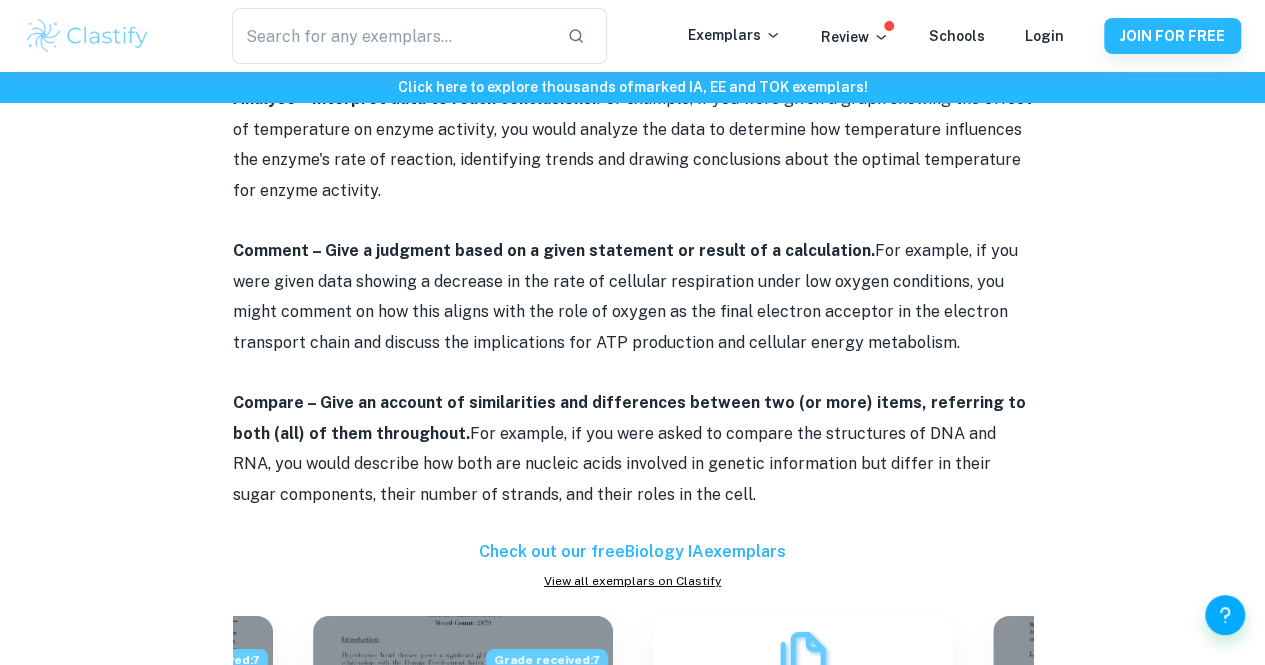 scroll, scrollTop: 3019, scrollLeft: 0, axis: vertical 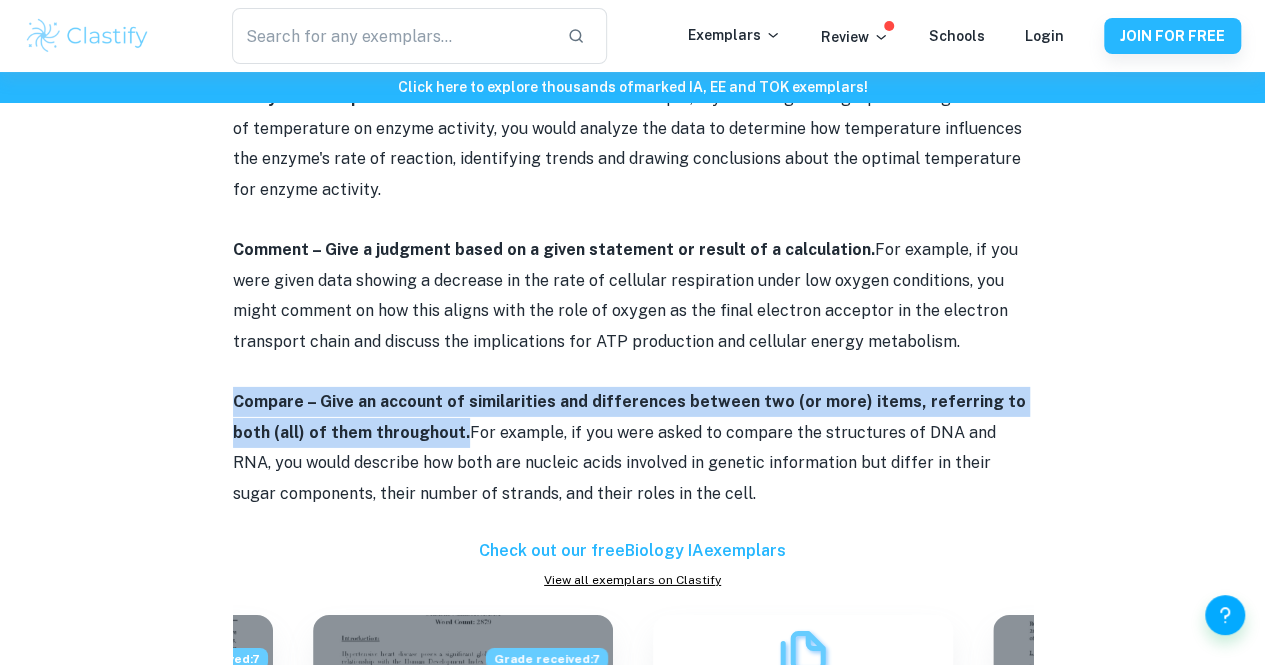 drag, startPoint x: 230, startPoint y: 286, endPoint x: 416, endPoint y: 313, distance: 187.94946 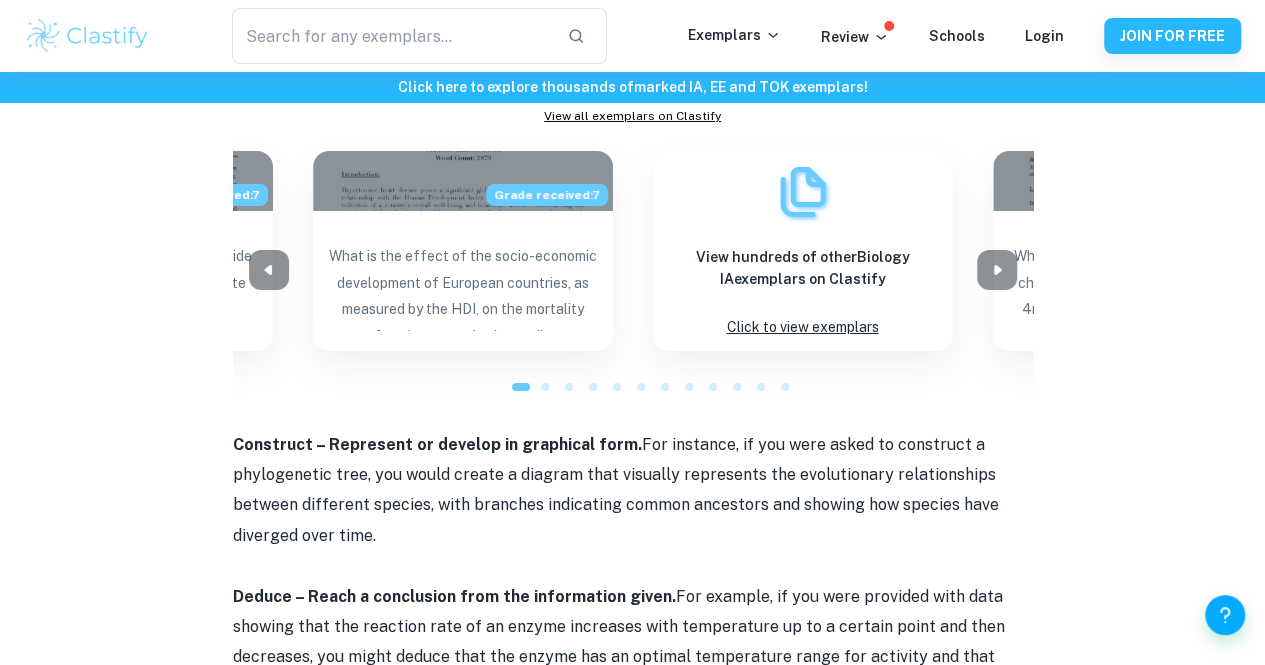 scroll, scrollTop: 3484, scrollLeft: 0, axis: vertical 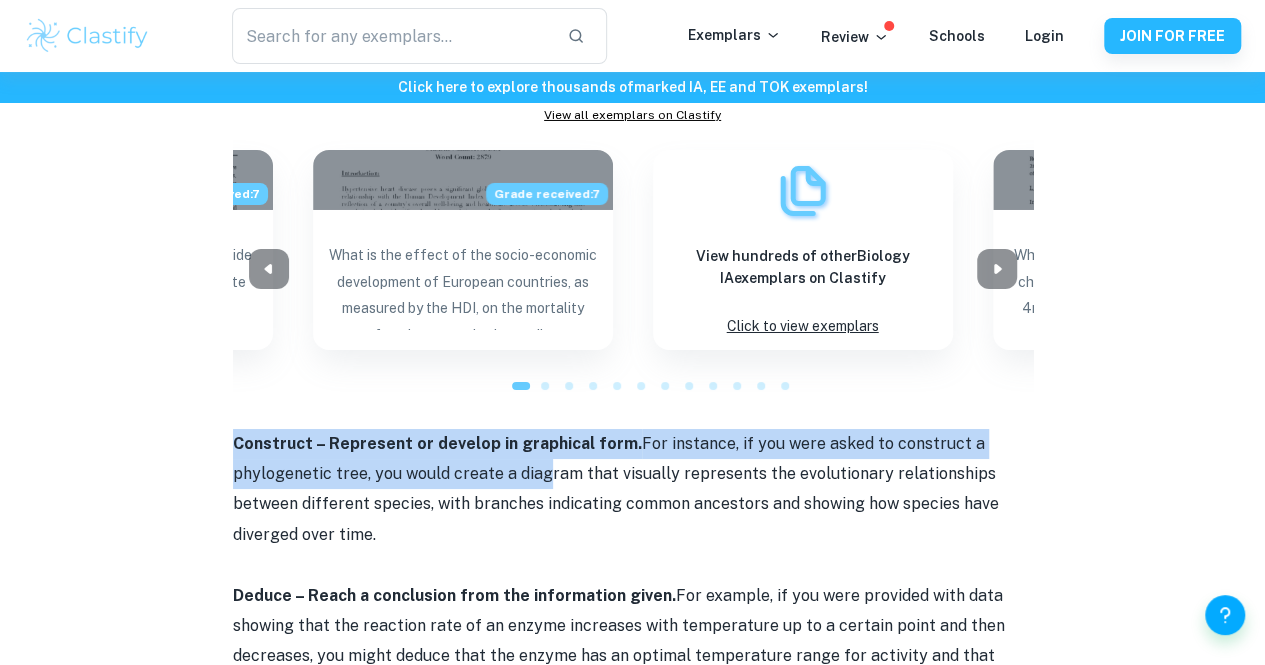 drag, startPoint x: 232, startPoint y: 330, endPoint x: 550, endPoint y: 359, distance: 319.31958 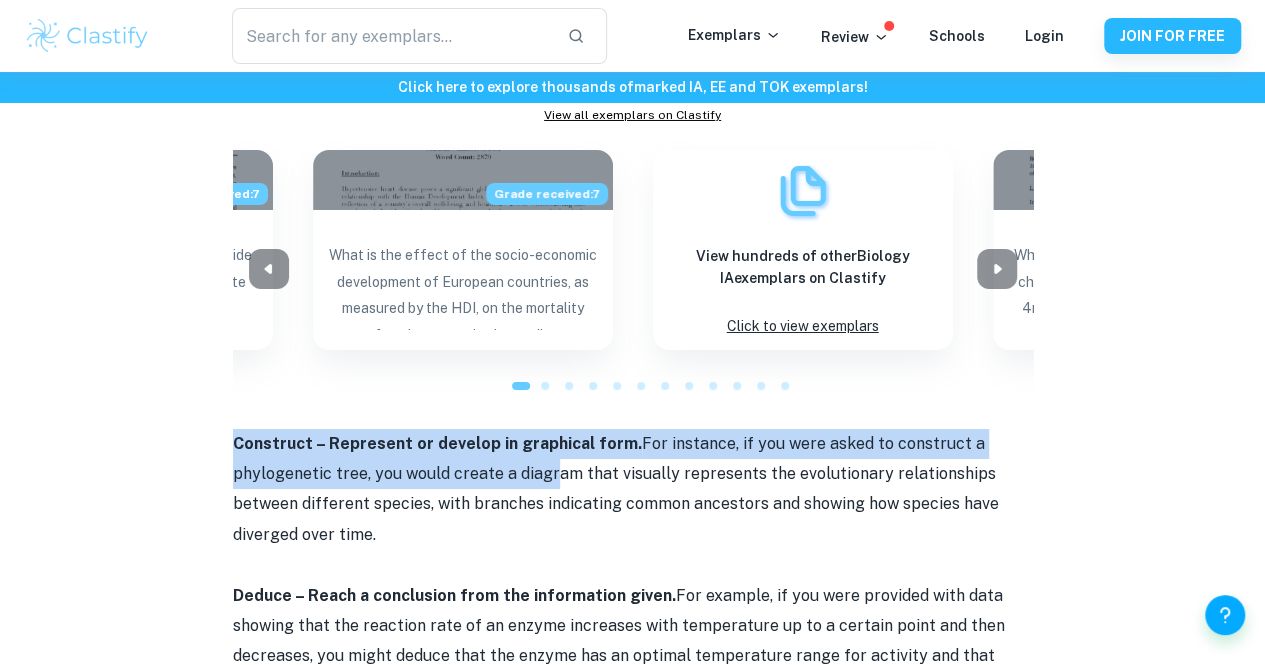 click on "Construct – Represent or develop in graphical form.  For instance, if you were asked to construct a phylogenetic tree, you would create a diagram that visually represents the evolutionary relationships between different species, with branches indicating common ancestors and showing how species have diverged over time." at bounding box center [633, 490] 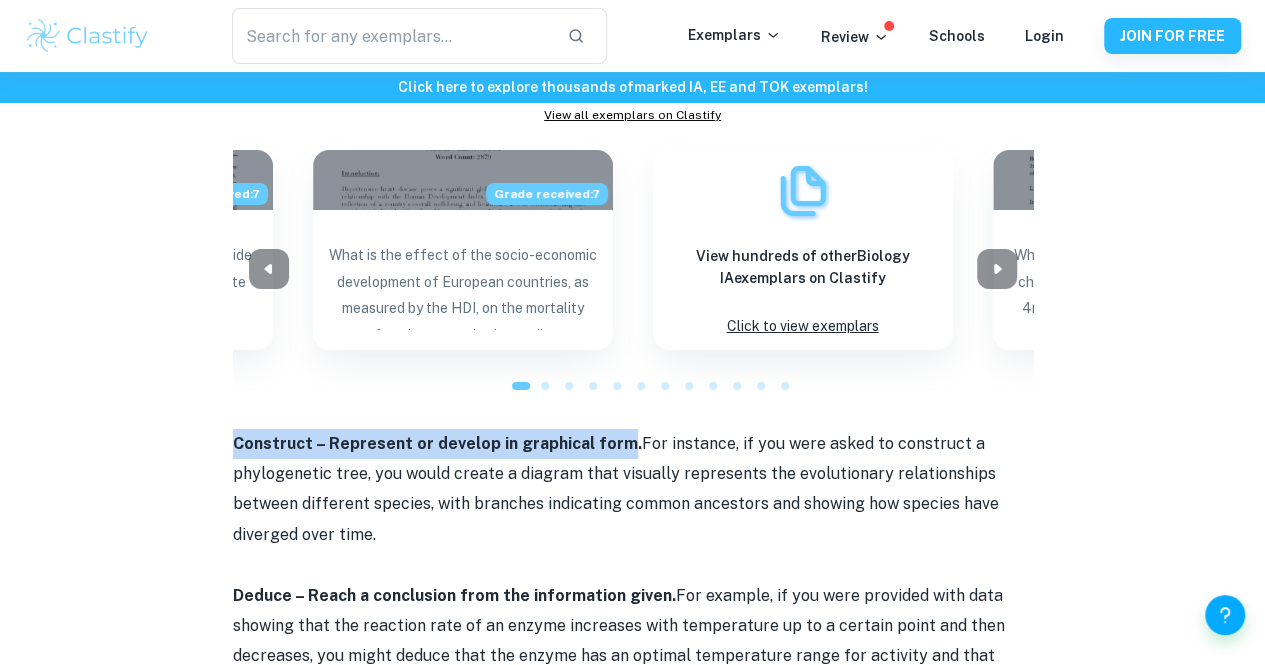 drag, startPoint x: 228, startPoint y: 325, endPoint x: 612, endPoint y: 334, distance: 384.10547 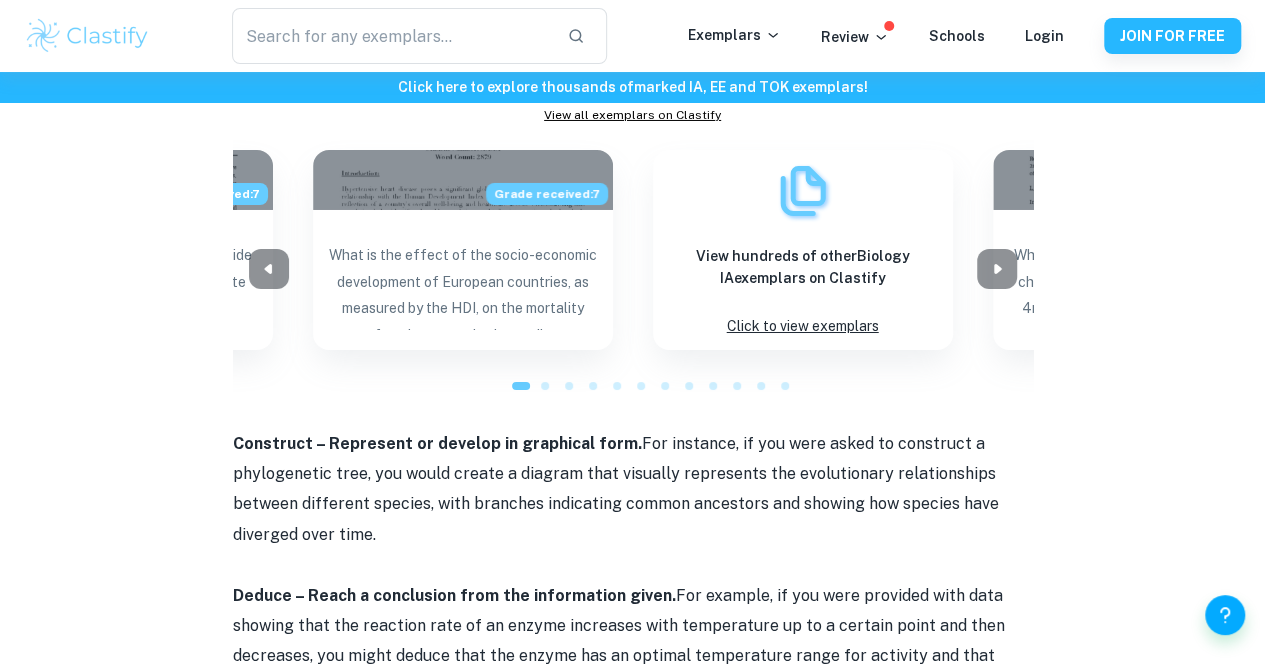 click on "IB Biology Command Terms By  [PERSON_NAME] • [DATE] Get feedback on your  Biology IA Marked only by official IB examiners Learn more Understanding IB Biology command terms is essential for success in the course, as these terms determine the type of responses you need to provide in your exams. Each command term requires a distinct approach, guiding how you should present your scientific explanations. In this post, we will break down these command terms, equipping you with the information necessary to excel in the course.      IB Biology Command Terms     Define – Give the precise meaning of a word, phrase or physical quantity.  For instance, if you were asked to define osmosis an answer that addresses this command term adequately would be: ''Osmosis is the net movement of water molecules across a semi-permeable membrane from a region of low solute concentration (hypotonic solution) to a region of high solute concentration (hypertonic solution) until equilibrium i s reached (isotonic solution).''." at bounding box center [632, -306] 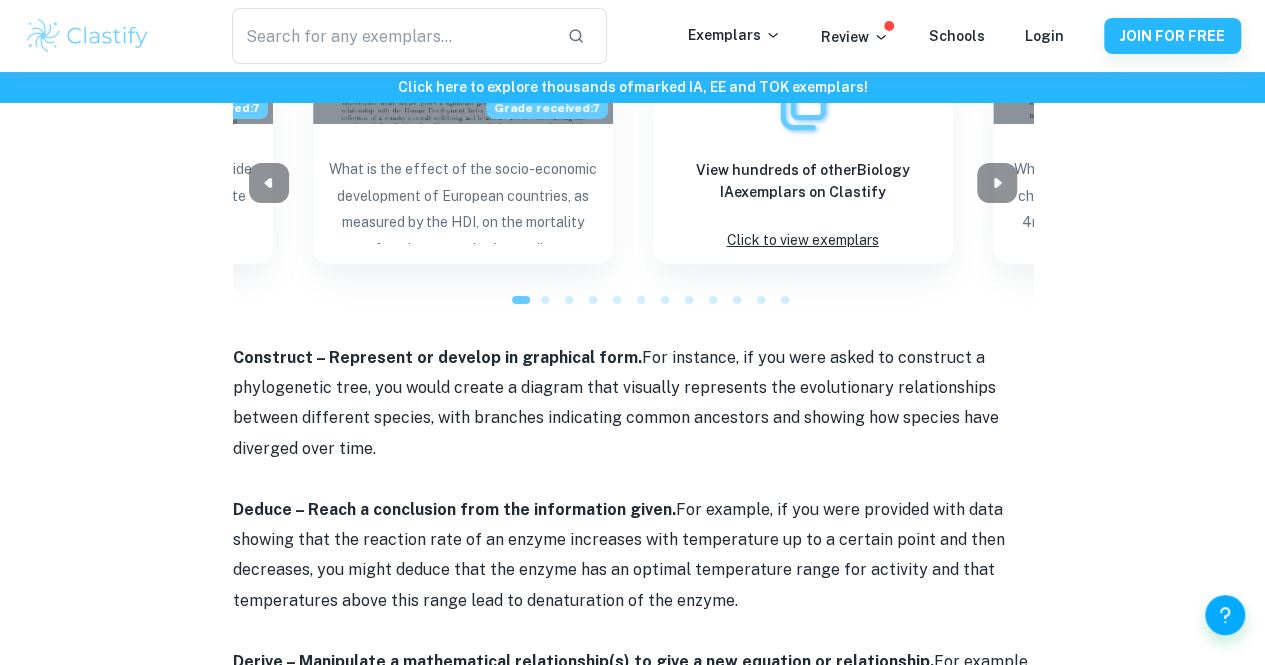 scroll, scrollTop: 3569, scrollLeft: 0, axis: vertical 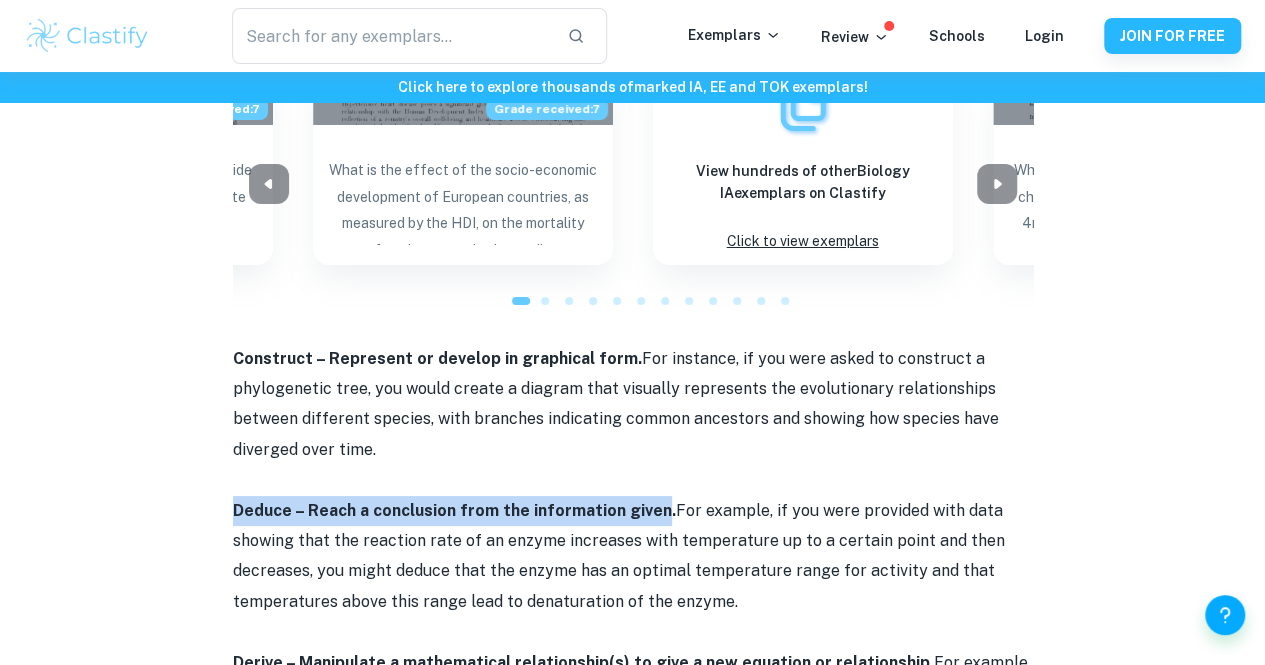 drag, startPoint x: 234, startPoint y: 395, endPoint x: 658, endPoint y: 397, distance: 424.00473 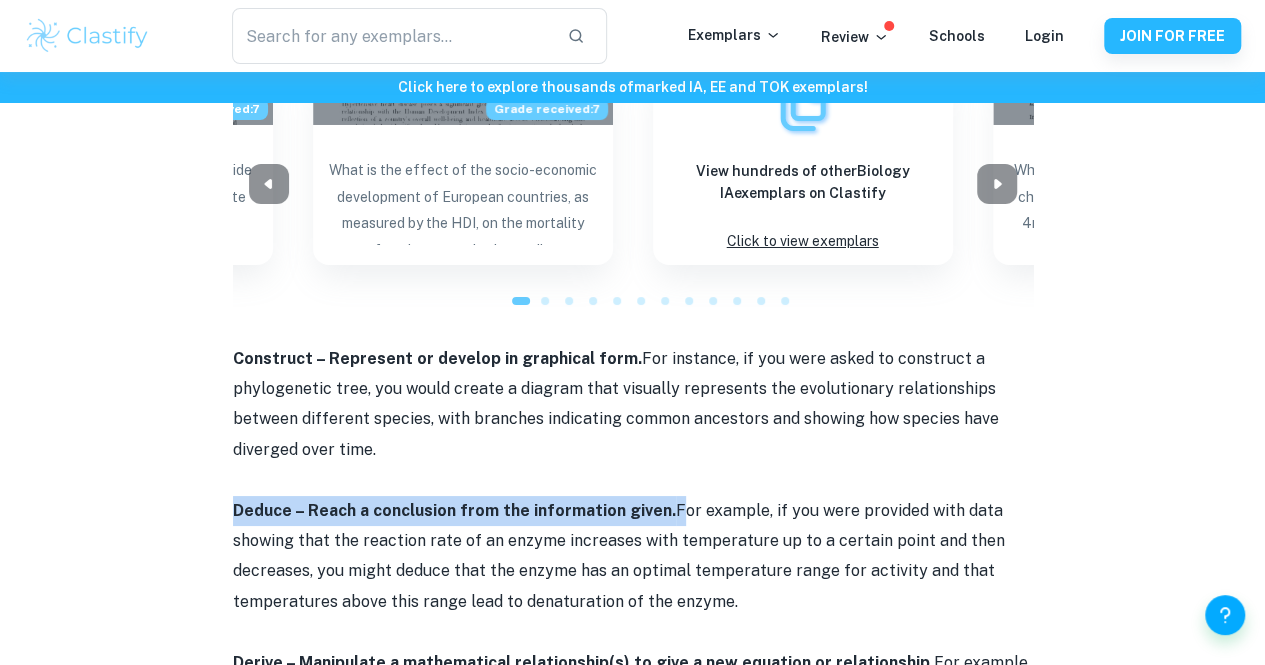 drag, startPoint x: 628, startPoint y: 381, endPoint x: 662, endPoint y: 397, distance: 37.576588 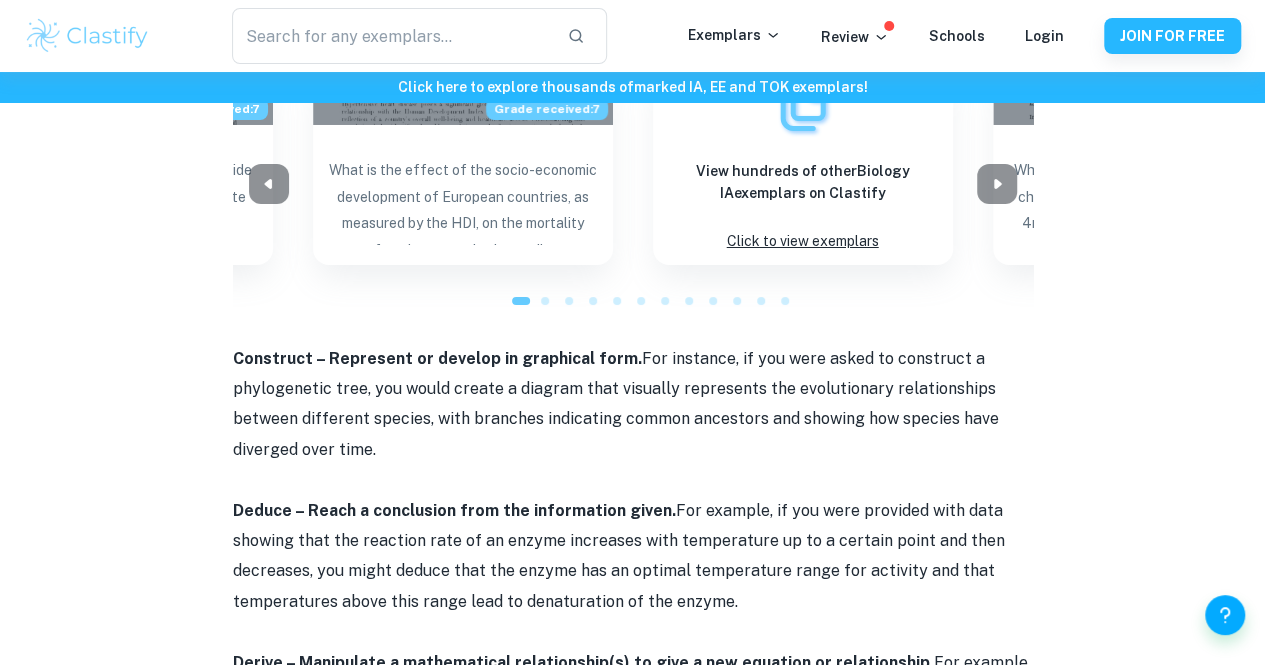 click on "IB Biology Command Terms By  [PERSON_NAME] • [DATE] Get feedback on your  Biology IA Marked only by official IB examiners Learn more Understanding IB Biology command terms is essential for success in the course, as these terms determine the type of responses you need to provide in your exams. Each command term requires a distinct approach, guiding how you should present your scientific explanations. In this post, we will break down these command terms, equipping you with the information necessary to excel in the course.      IB Biology Command Terms     Define – Give the precise meaning of a word, phrase or physical quantity.  For instance, if you were asked to define osmosis an answer that addresses this command term adequately would be: ''Osmosis is the net movement of water molecules across a semi-permeable membrane from a region of low solute concentration (hypotonic solution) to a region of high solute concentration (hypertonic solution) until equilibrium i s reached (isotonic solution).''." at bounding box center [632, -391] 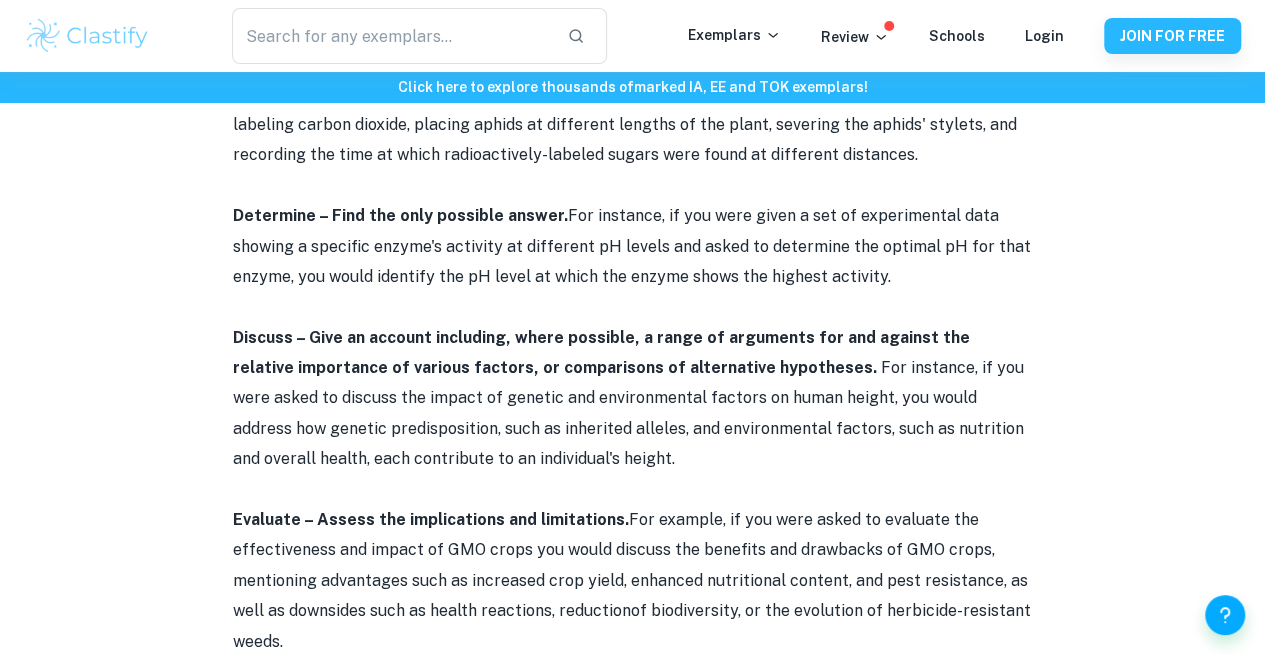 scroll, scrollTop: 4290, scrollLeft: 0, axis: vertical 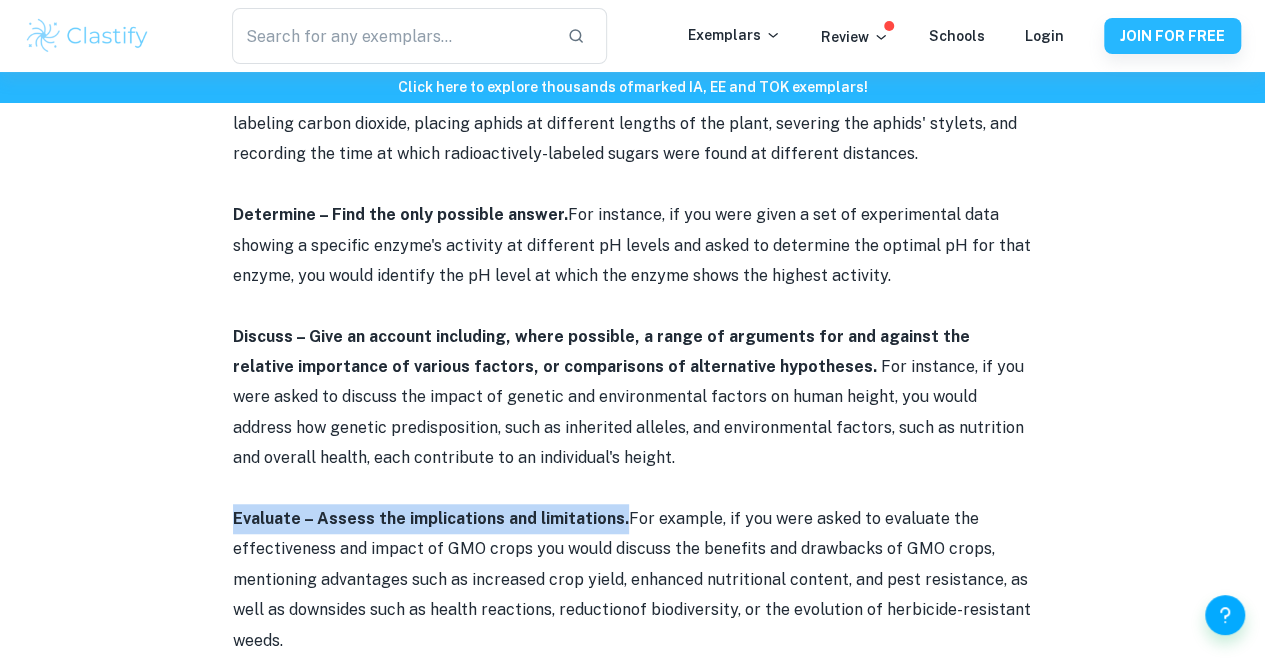 drag, startPoint x: 231, startPoint y: 408, endPoint x: 614, endPoint y: 410, distance: 383.00522 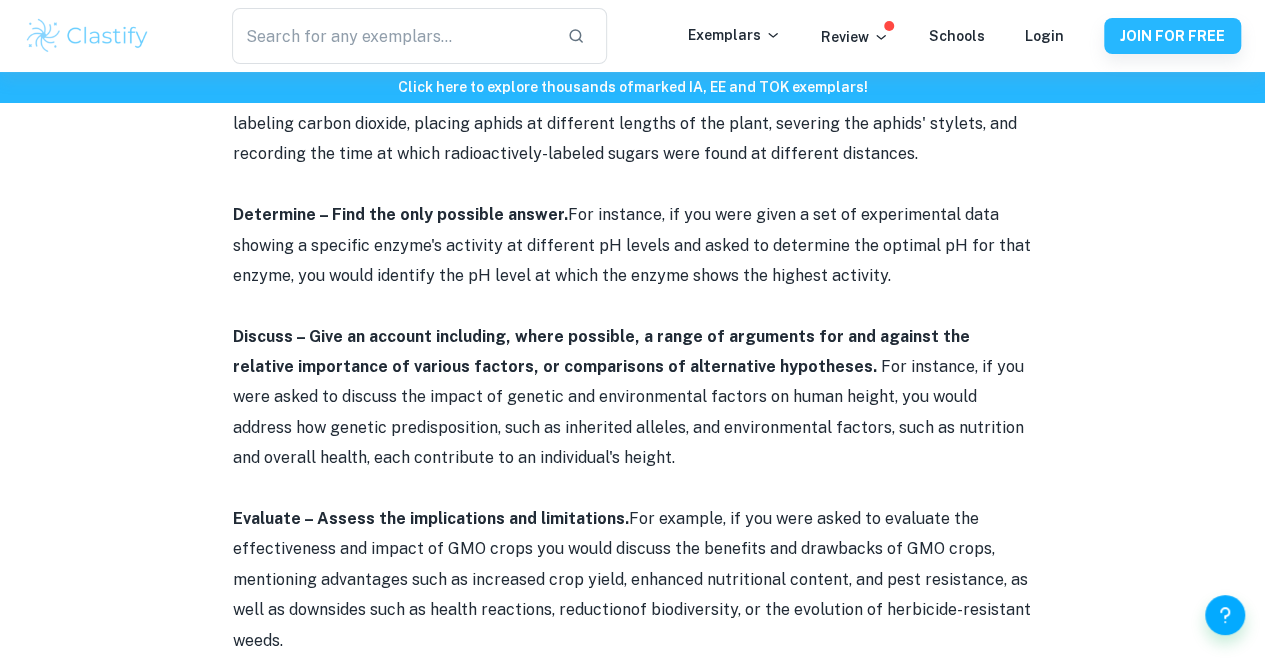 click on "IB Biology Command Terms By  [PERSON_NAME] • [DATE] Get feedback on your  Biology IA Marked only by official IB examiners Learn more Understanding IB Biology command terms is essential for success in the course, as these terms determine the type of responses you need to provide in your exams. Each command term requires a distinct approach, guiding how you should present your scientific explanations. In this post, we will break down these command terms, equipping you with the information necessary to excel in the course.      IB Biology Command Terms     Define – Give the precise meaning of a word, phrase or physical quantity.  For instance, if you were asked to define osmosis an answer that addresses this command term adequately would be: ''Osmosis is the net movement of water molecules across a semi-permeable membrane from a region of low solute concentration (hypotonic solution) to a region of high solute concentration (hypertonic solution) until equilibrium i s reached (isotonic solution).''." at bounding box center (632, -1112) 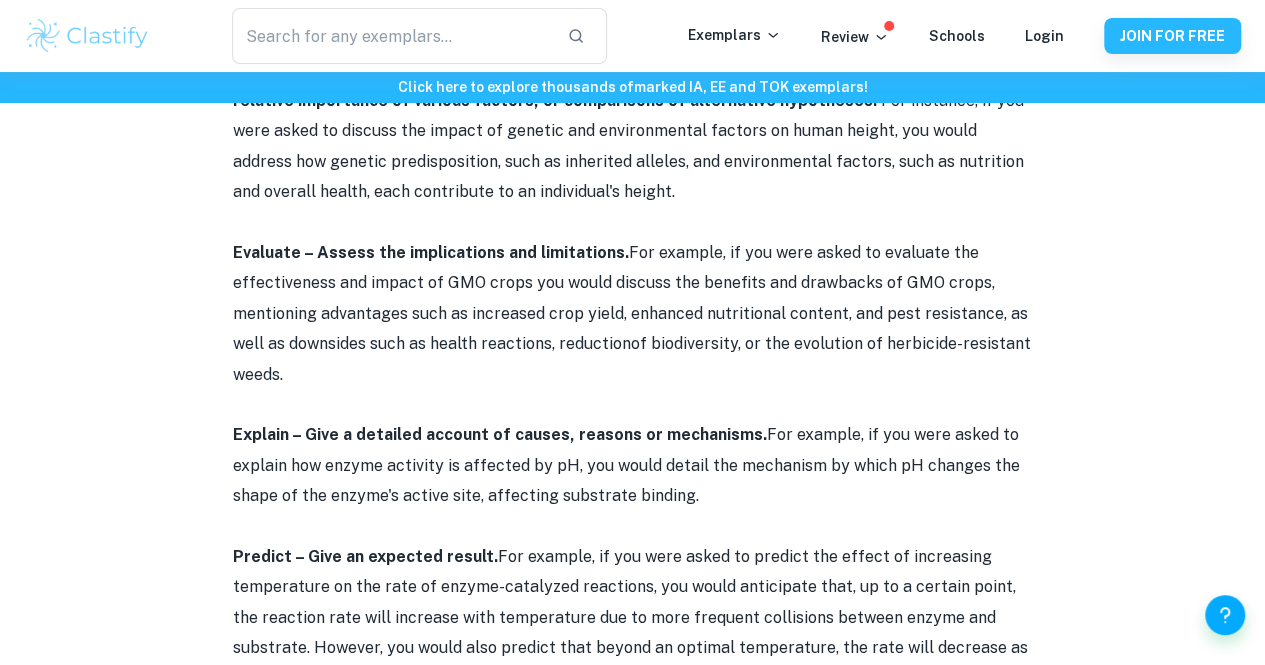 scroll, scrollTop: 4558, scrollLeft: 0, axis: vertical 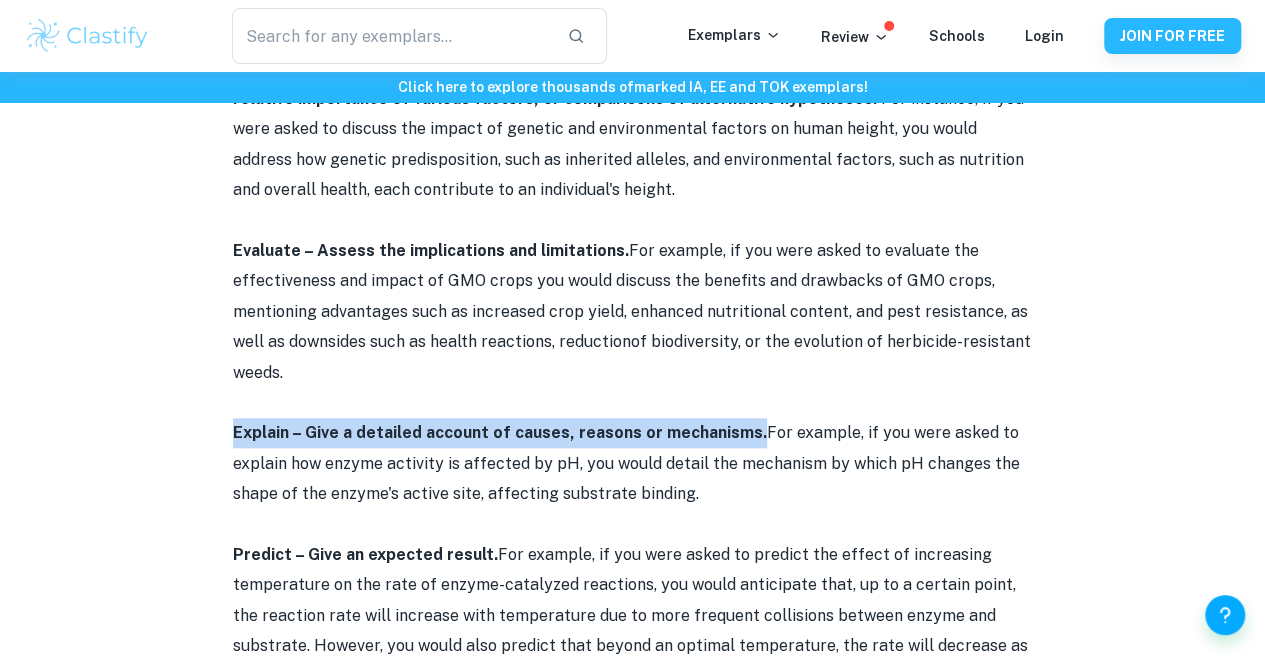 drag, startPoint x: 226, startPoint y: 316, endPoint x: 746, endPoint y: 315, distance: 520.001 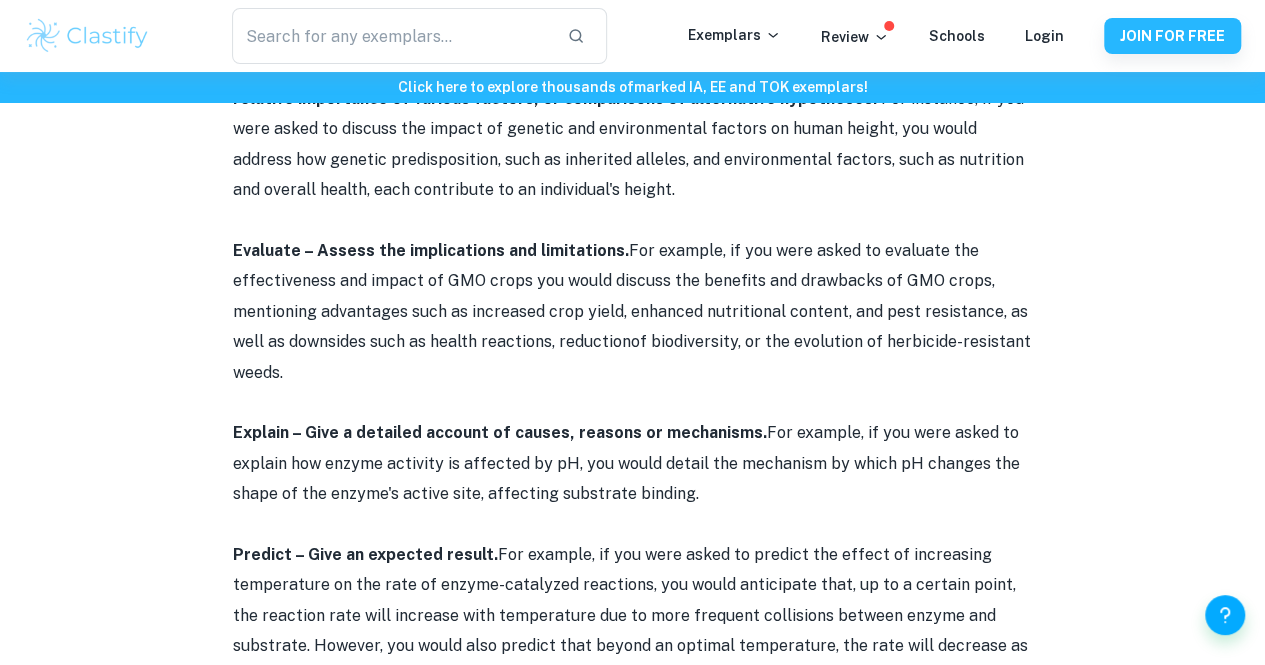 click on "IB Biology Command Terms By  [PERSON_NAME] • [DATE] Get feedback on your  Biology IA Marked only by official IB examiners Learn more Understanding IB Biology command terms is essential for success in the course, as these terms determine the type of responses you need to provide in your exams. Each command term requires a distinct approach, guiding how you should present your scientific explanations. In this post, we will break down these command terms, equipping you with the information necessary to excel in the course.      IB Biology Command Terms     Define – Give the precise meaning of a word, phrase or physical quantity.  For instance, if you were asked to define osmosis an answer that addresses this command term adequately would be: ''Osmosis is the net movement of water molecules across a semi-permeable membrane from a region of low solute concentration (hypotonic solution) to a region of high solute concentration (hypertonic solution) until equilibrium i s reached (isotonic solution).''." at bounding box center [632, -1380] 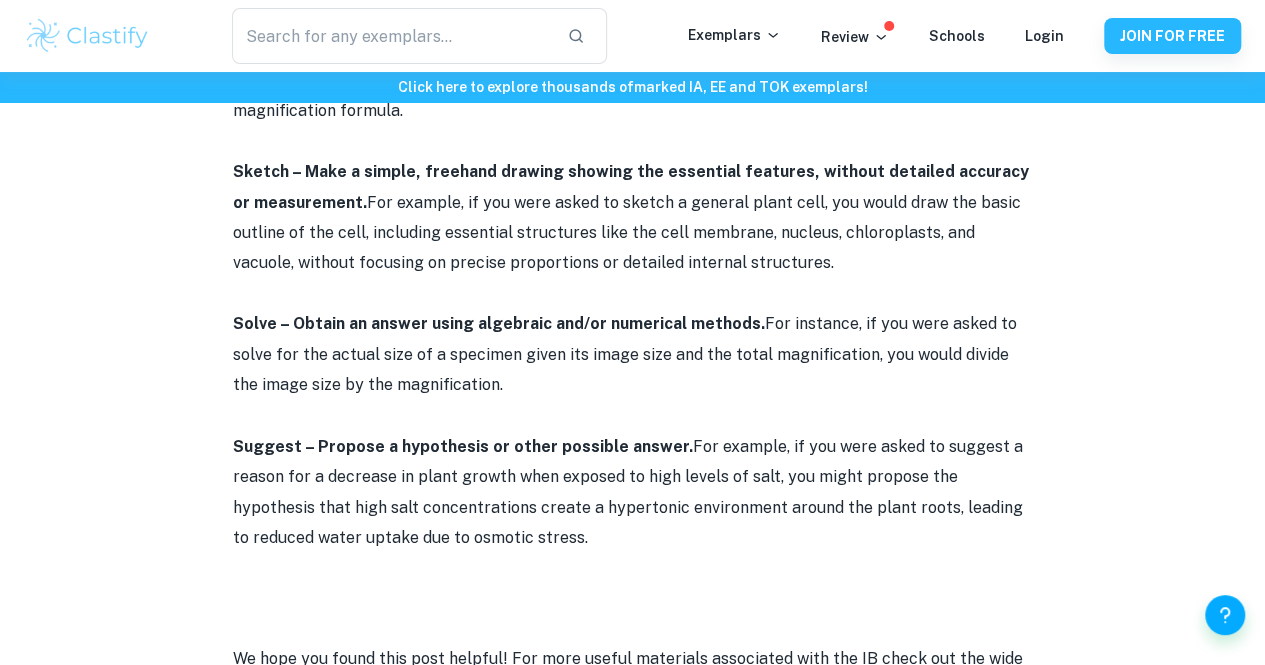 scroll, scrollTop: 5262, scrollLeft: 0, axis: vertical 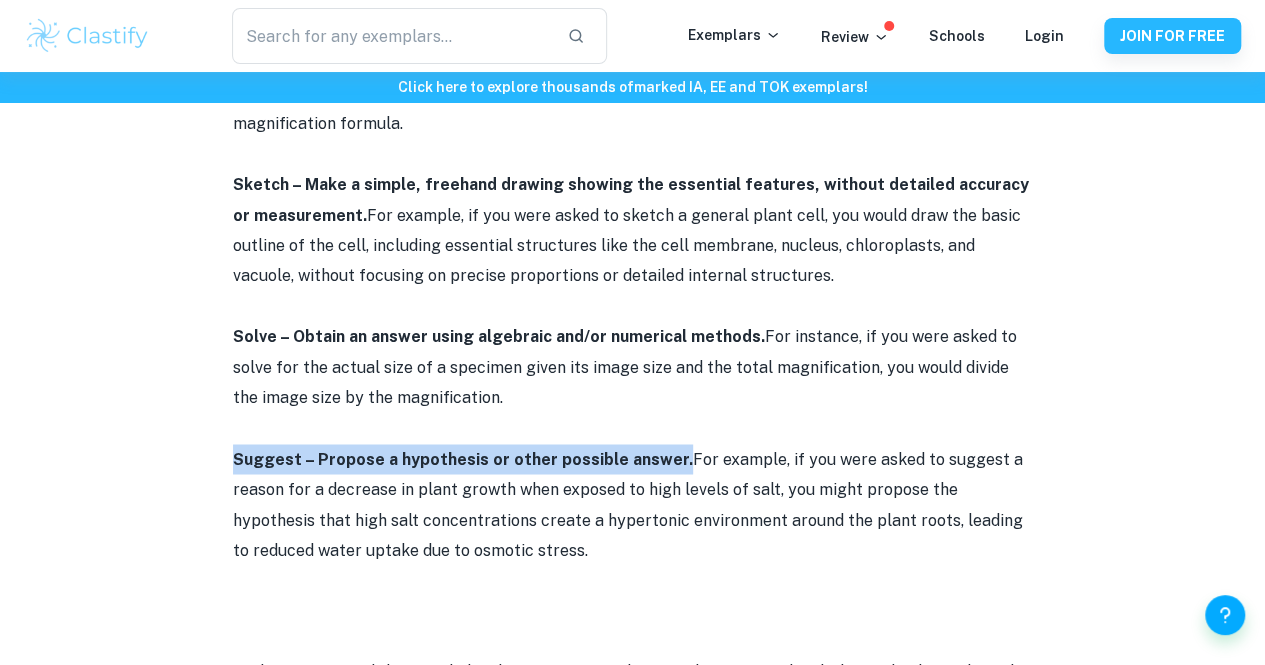 drag, startPoint x: 226, startPoint y: 315, endPoint x: 667, endPoint y: 313, distance: 441.00455 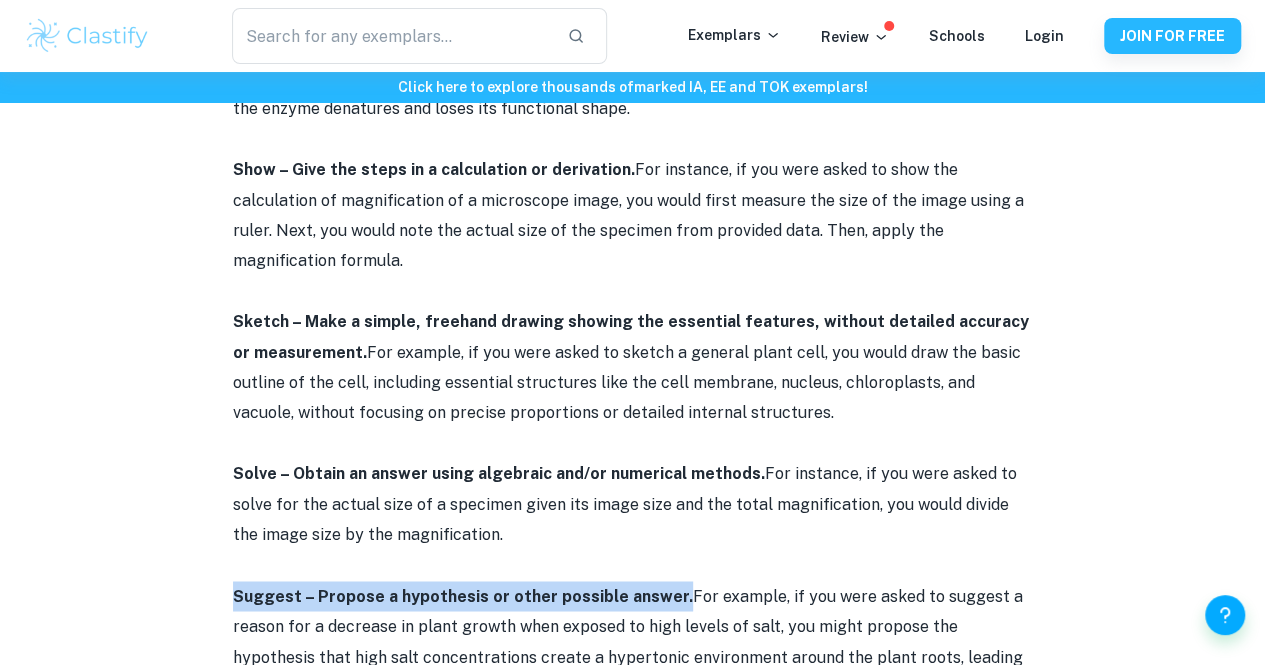 scroll, scrollTop: 5130, scrollLeft: 0, axis: vertical 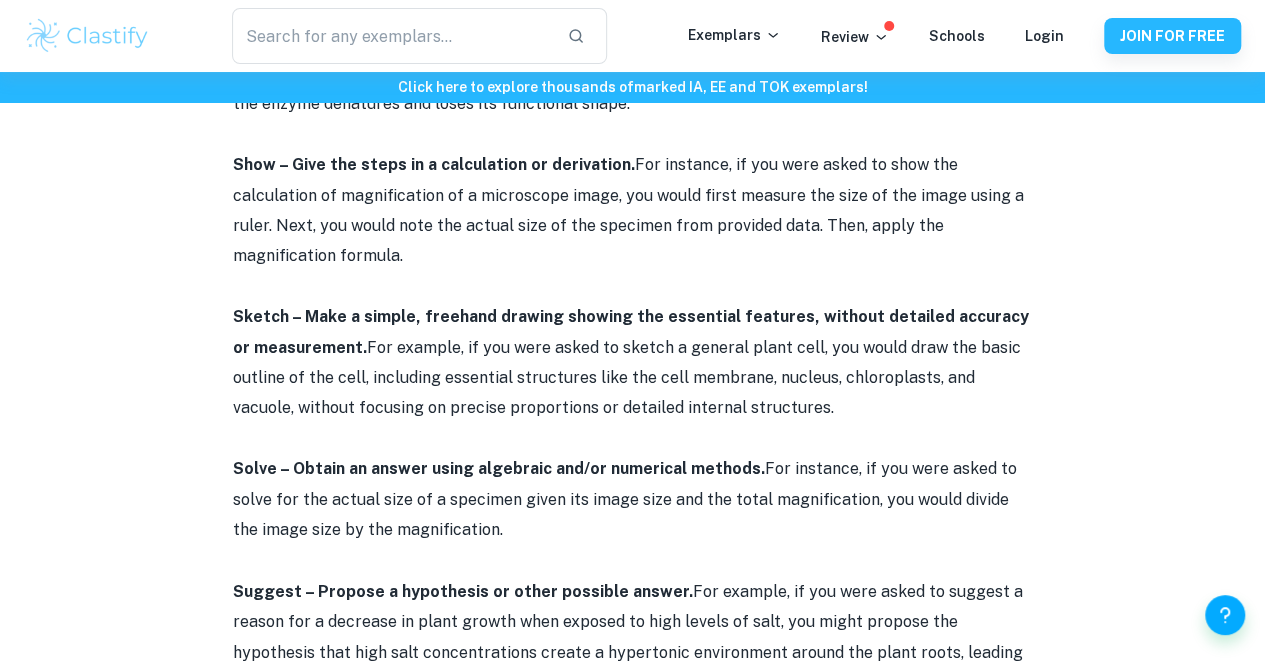 click on "IB Biology Command Terms By  [PERSON_NAME] • [DATE] Get feedback on your  Biology IA Marked only by official IB examiners Learn more Understanding IB Biology command terms is essential for success in the course, as these terms determine the type of responses you need to provide in your exams. Each command term requires a distinct approach, guiding how you should present your scientific explanations. In this post, we will break down these command terms, equipping you with the information necessary to excel in the course.      IB Biology Command Terms     Define – Give the precise meaning of a word, phrase or physical quantity.  For instance, if you were asked to define osmosis an answer that addresses this command term adequately would be: ''Osmosis is the net movement of water molecules across a semi-permeable membrane from a region of low solute concentration (hypotonic solution) to a region of high solute concentration (hypertonic solution) until equilibrium i s reached (isotonic solution).''." at bounding box center [632, -1892] 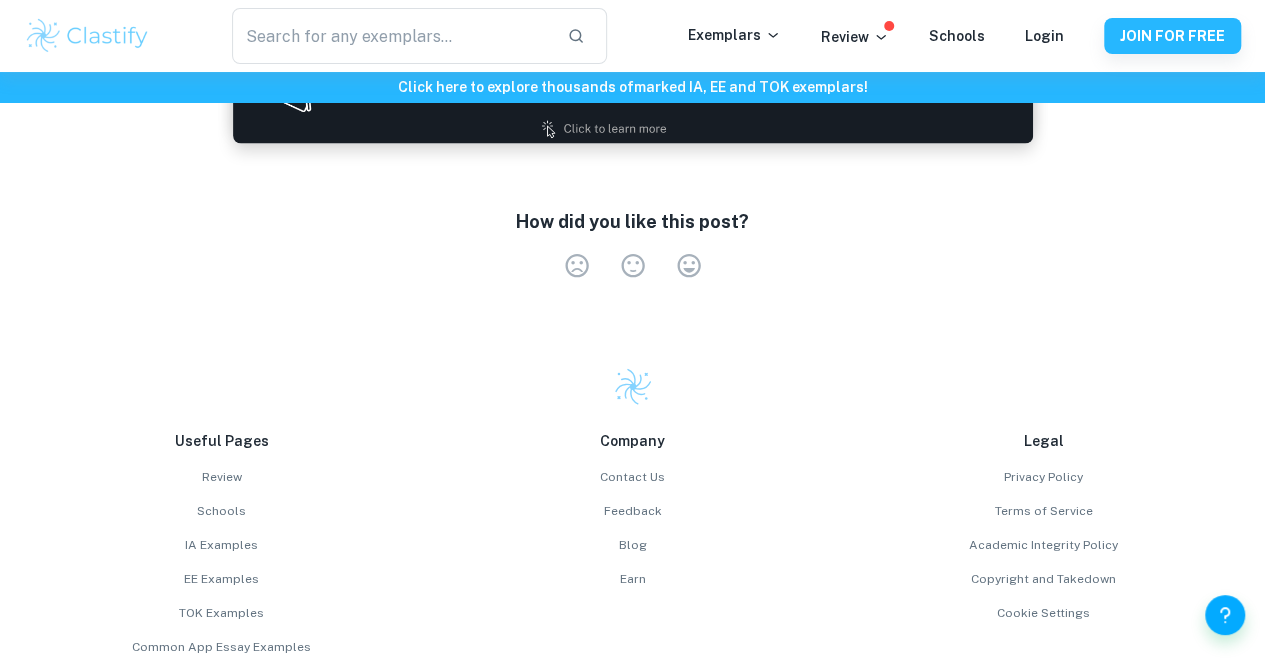 scroll, scrollTop: 6000, scrollLeft: 0, axis: vertical 